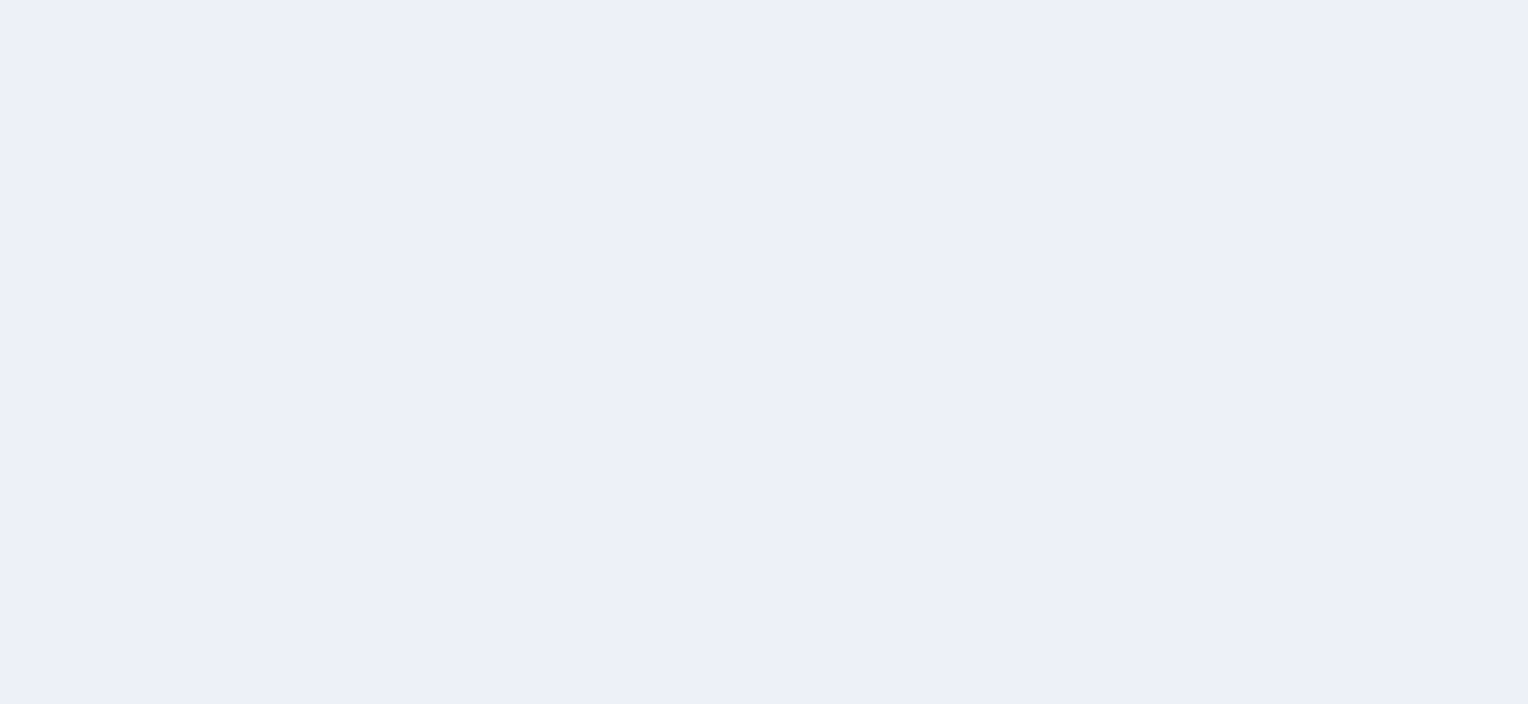 scroll, scrollTop: 0, scrollLeft: 0, axis: both 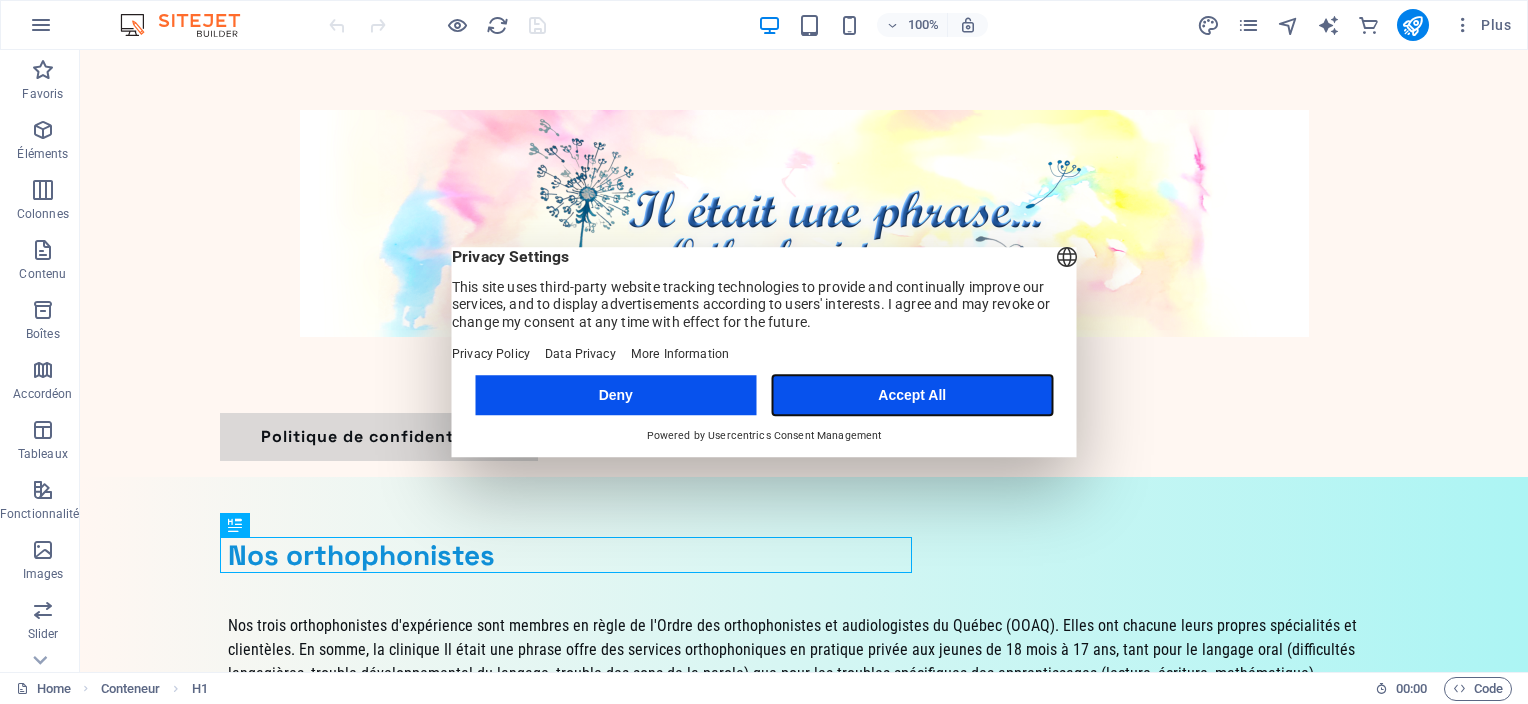 click on "Accept All" at bounding box center [912, 395] 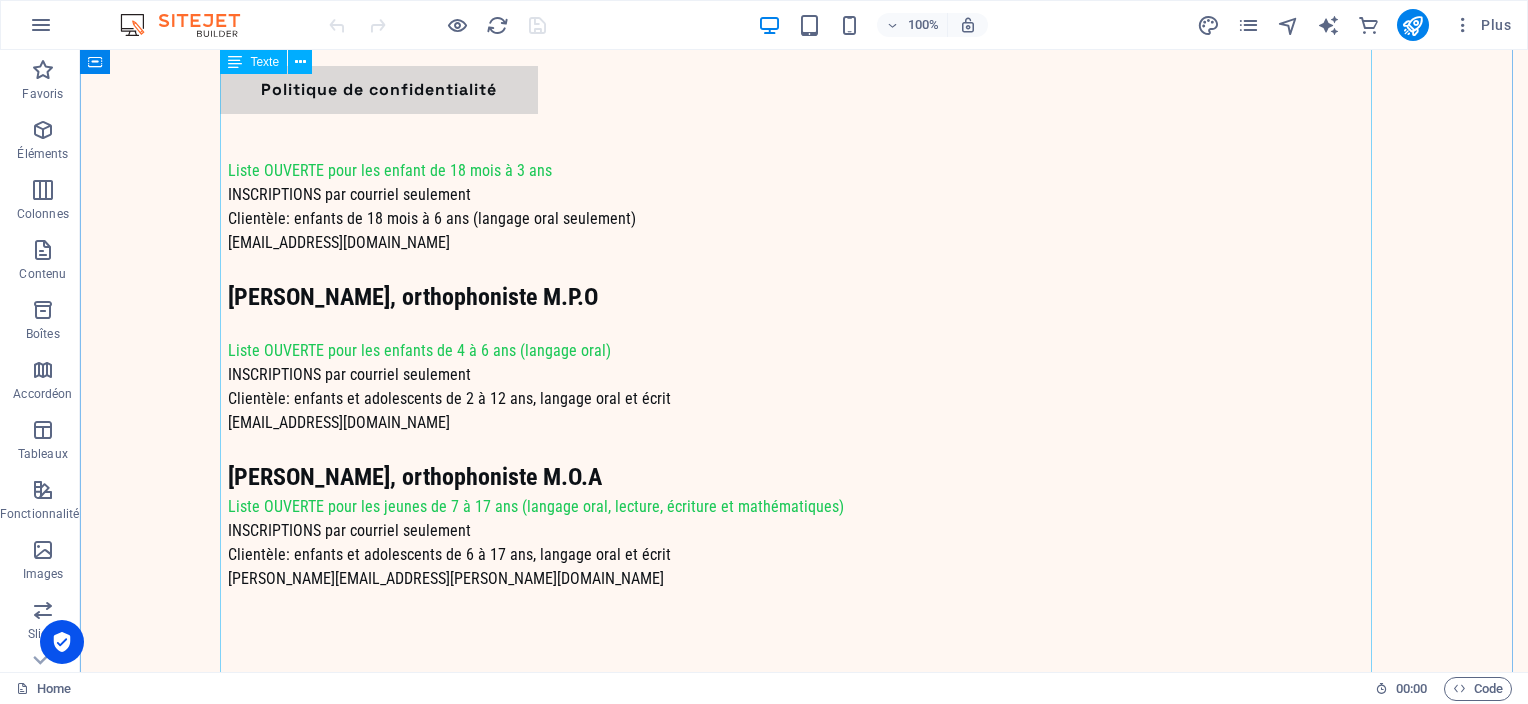 scroll, scrollTop: 1300, scrollLeft: 0, axis: vertical 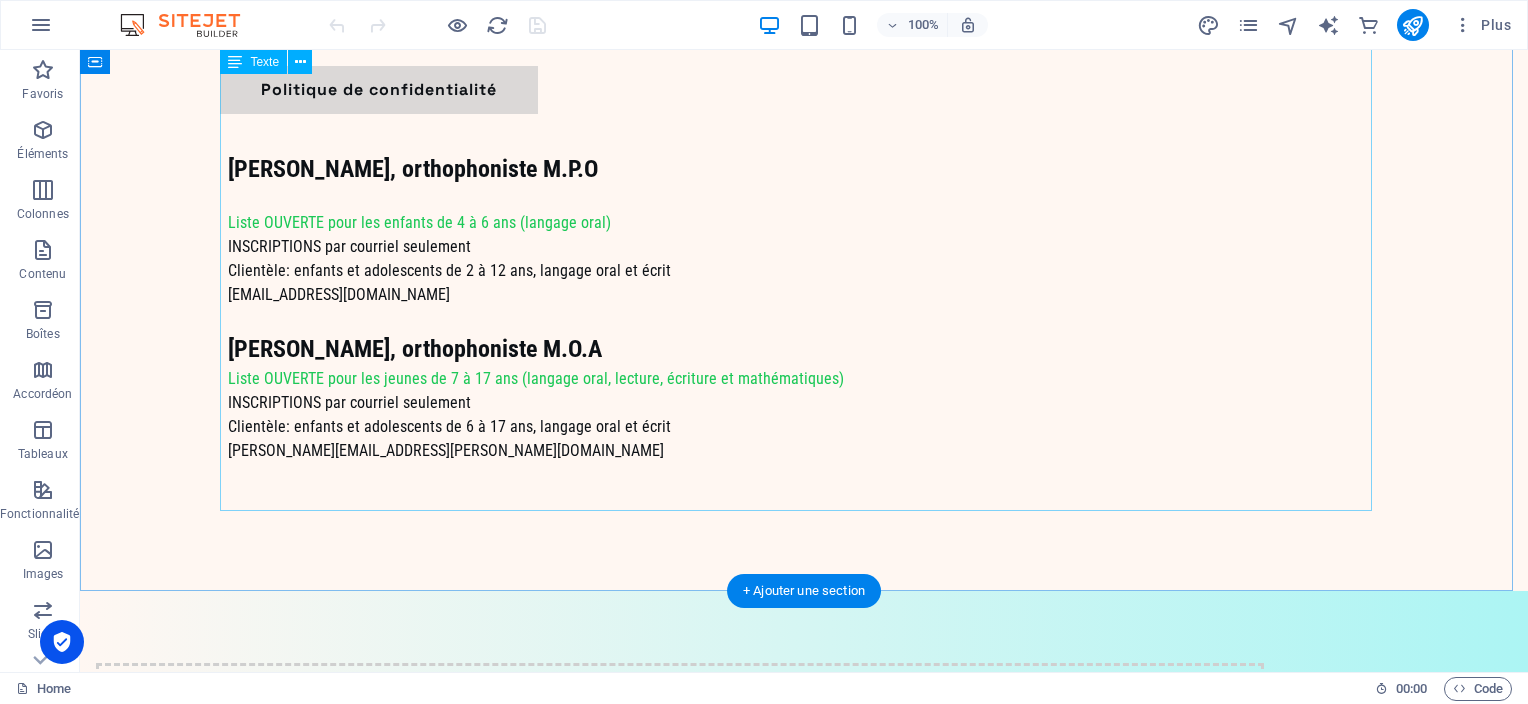 click on "Coordonnées de la clinique [STREET_ADDRESS][PERSON_NAME][PERSON_NAME] Courriel commun aux orthophonistes de la clinique: [EMAIL_ADDRESS][DOMAIN_NAME] Pour accéder aux services  Lire attentivement ci-dessous les âges et clientèles de chacune des orthophonistes; Si l'accès au service pour l'âge de votre enfant est présentement  OUVERT , vous pouvez envoyer un courriel à l'orthophoniste désignée en indiquant: une brève description du motif de consultation (vos besoins, qui vous a référé); le prénom et l'âge de votre enfant; les coordonnées pour vous joindre (ex. numéro de téléphone).  [PERSON_NAME], orthophoniste M.O.A    Liste OUVERTE pour les enfant de 18 mois à 3 ans  INSCRIPTIONS par courriel seulement Clientèle: enfants de 18 mois à 6 ans (langage oral seulement) [EMAIL_ADDRESS][DOMAIN_NAME] [PERSON_NAME], orthophoniste M.P.O Liste OUVERTE pour les enfants de 4 à 6 ans (langage oral) INSCRIPTIONS par courriel seulement" at bounding box center (804, 68) 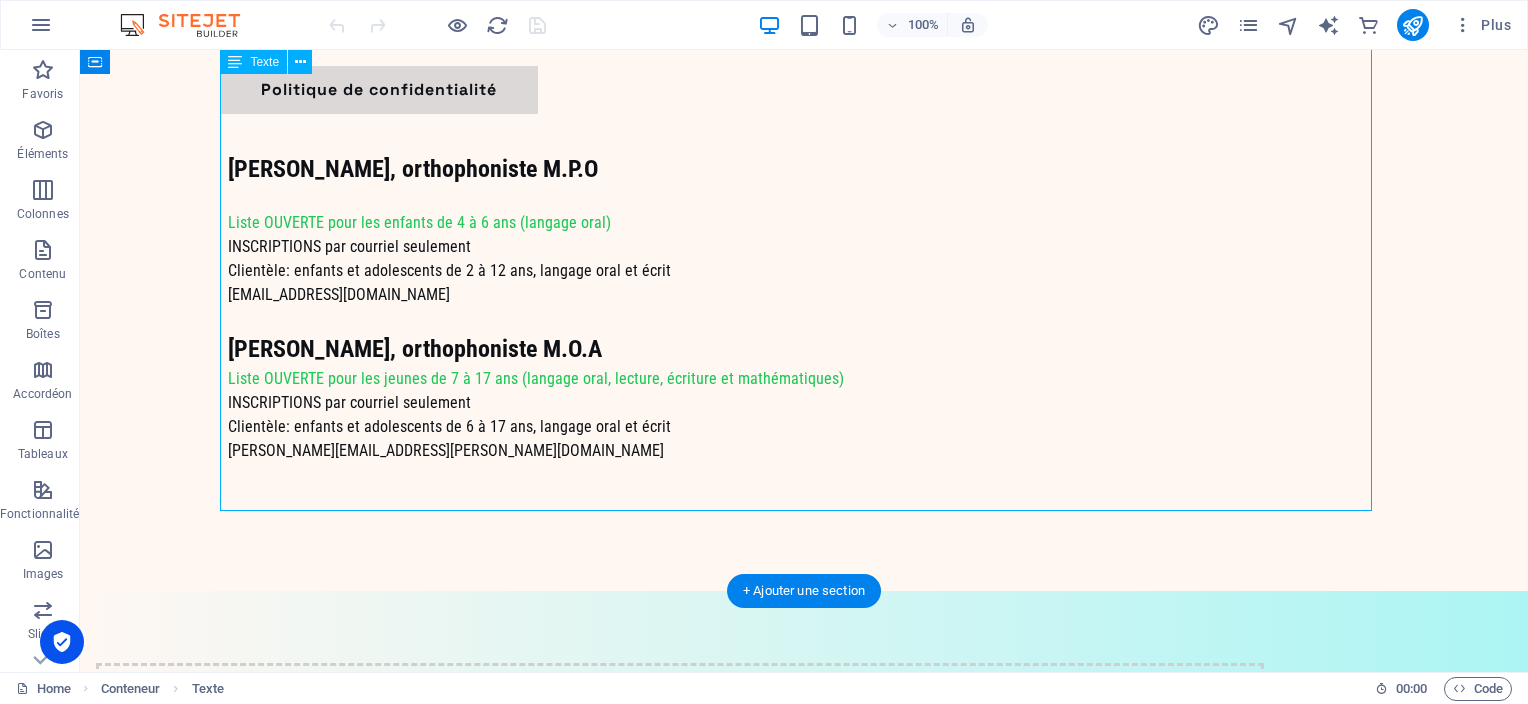 click on "Coordonnées de la clinique [STREET_ADDRESS][PERSON_NAME][PERSON_NAME] Courriel commun aux orthophonistes de la clinique: [EMAIL_ADDRESS][DOMAIN_NAME] Pour accéder aux services  Lire attentivement ci-dessous les âges et clientèles de chacune des orthophonistes; Si l'accès au service pour l'âge de votre enfant est présentement  OUVERT , vous pouvez envoyer un courriel à l'orthophoniste désignée en indiquant: une brève description du motif de consultation (vos besoins, qui vous a référé); le prénom et l'âge de votre enfant; les coordonnées pour vous joindre (ex. numéro de téléphone).  [PERSON_NAME], orthophoniste M.O.A    Liste OUVERTE pour les enfant de 18 mois à 3 ans  INSCRIPTIONS par courriel seulement Clientèle: enfants de 18 mois à 6 ans (langage oral seulement) [EMAIL_ADDRESS][DOMAIN_NAME] [PERSON_NAME], orthophoniste M.P.O Liste OUVERTE pour les enfants de 4 à 6 ans (langage oral) INSCRIPTIONS par courriel seulement" at bounding box center (804, 68) 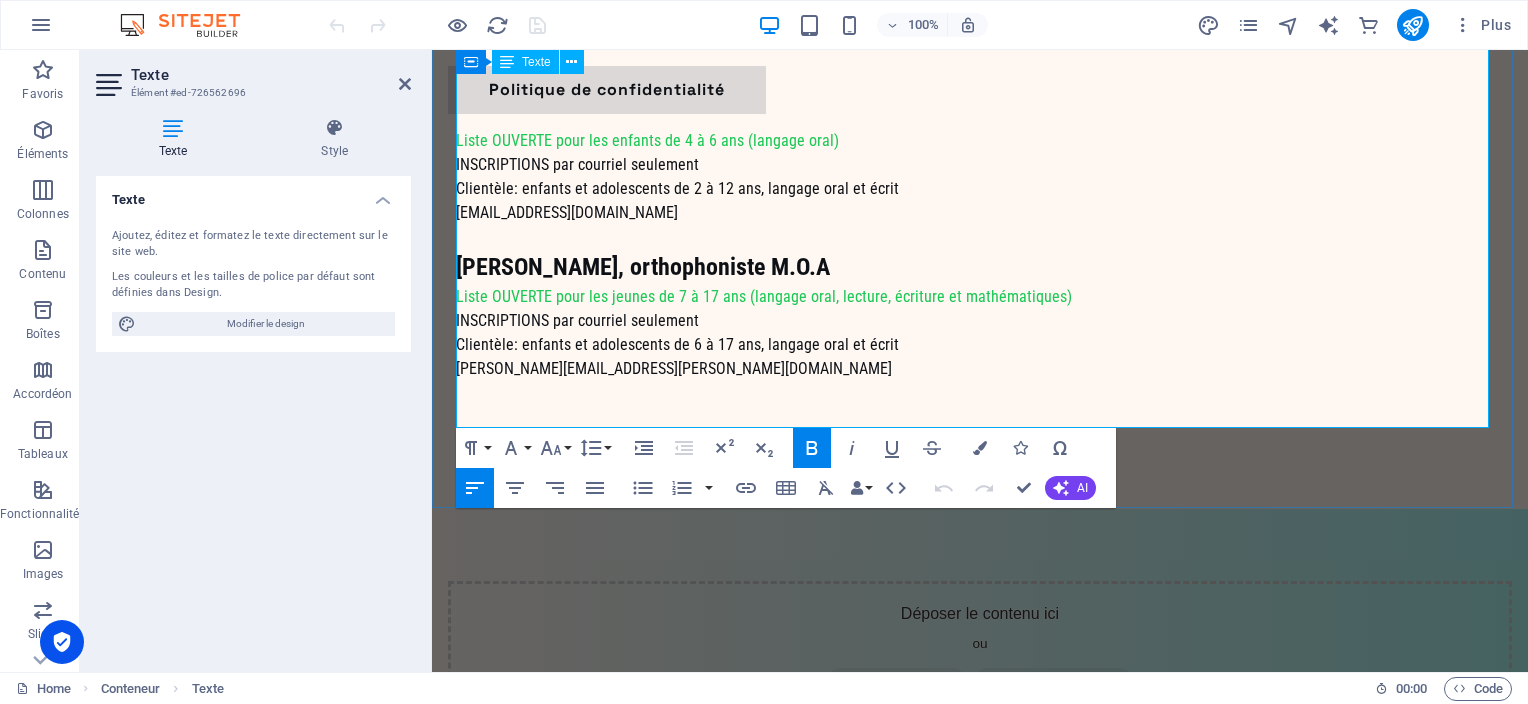 scroll, scrollTop: 1206, scrollLeft: 0, axis: vertical 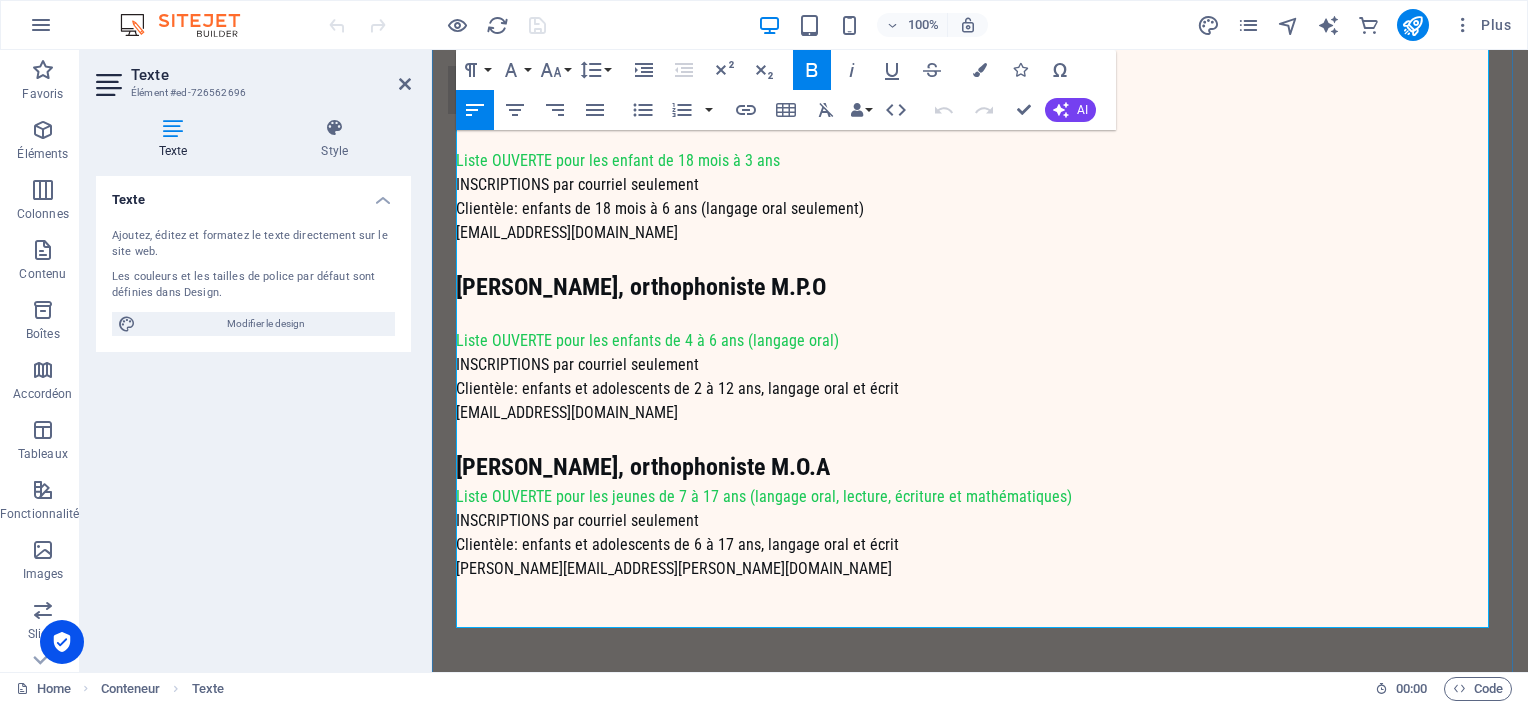 click on "Liste OUVERTE pour les jeunes de 7 à 17 ans (langage oral, lecture, écriture et mathématiques)" at bounding box center (764, 496) 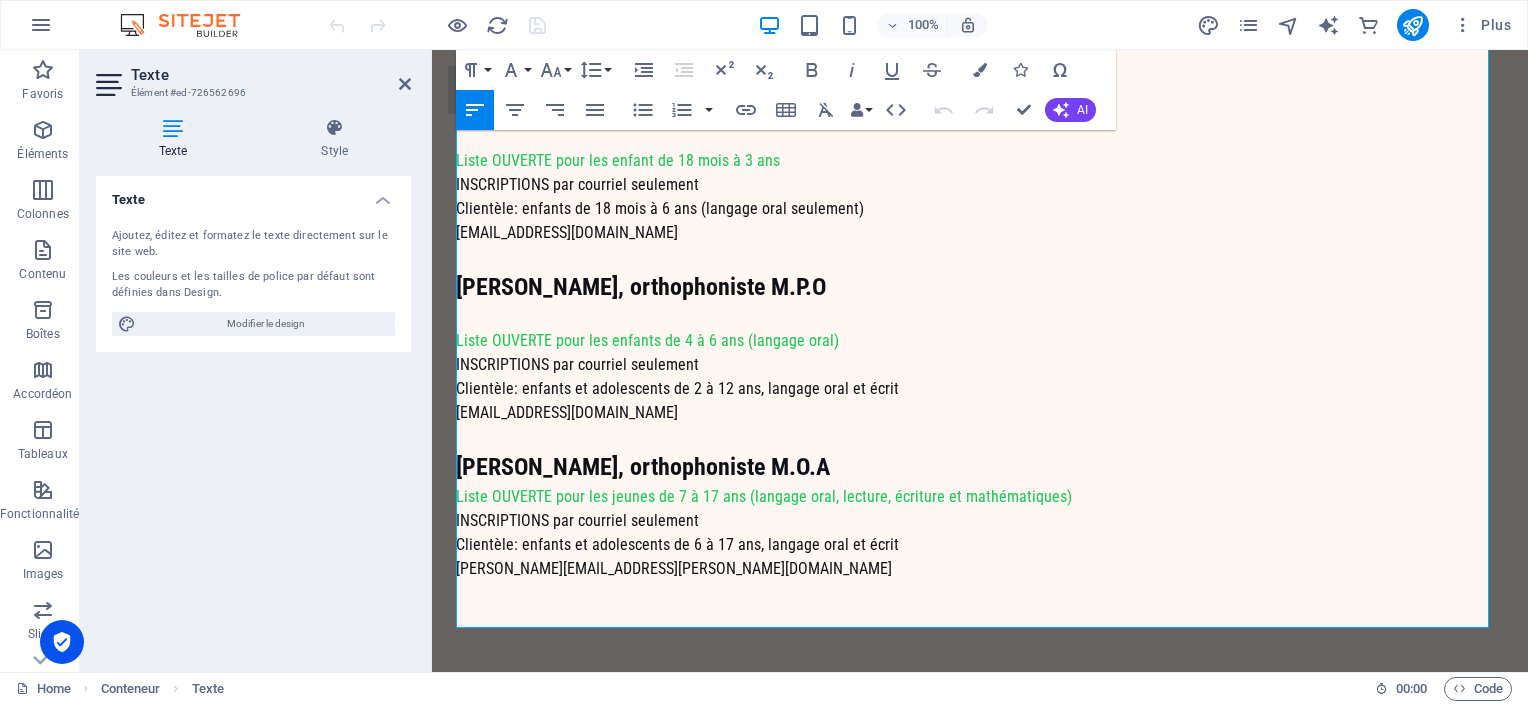 type 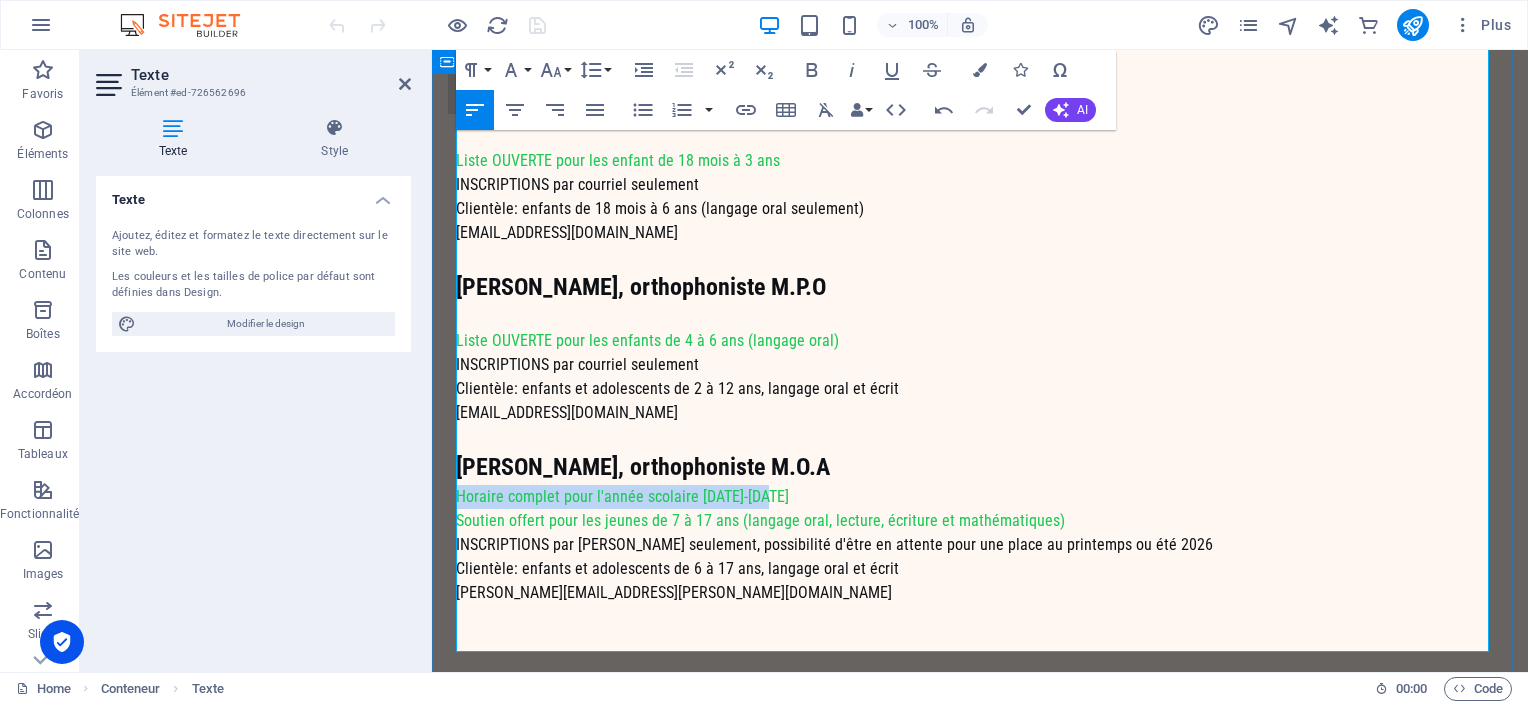 drag, startPoint x: 780, startPoint y: 497, endPoint x: 452, endPoint y: 496, distance: 328.00153 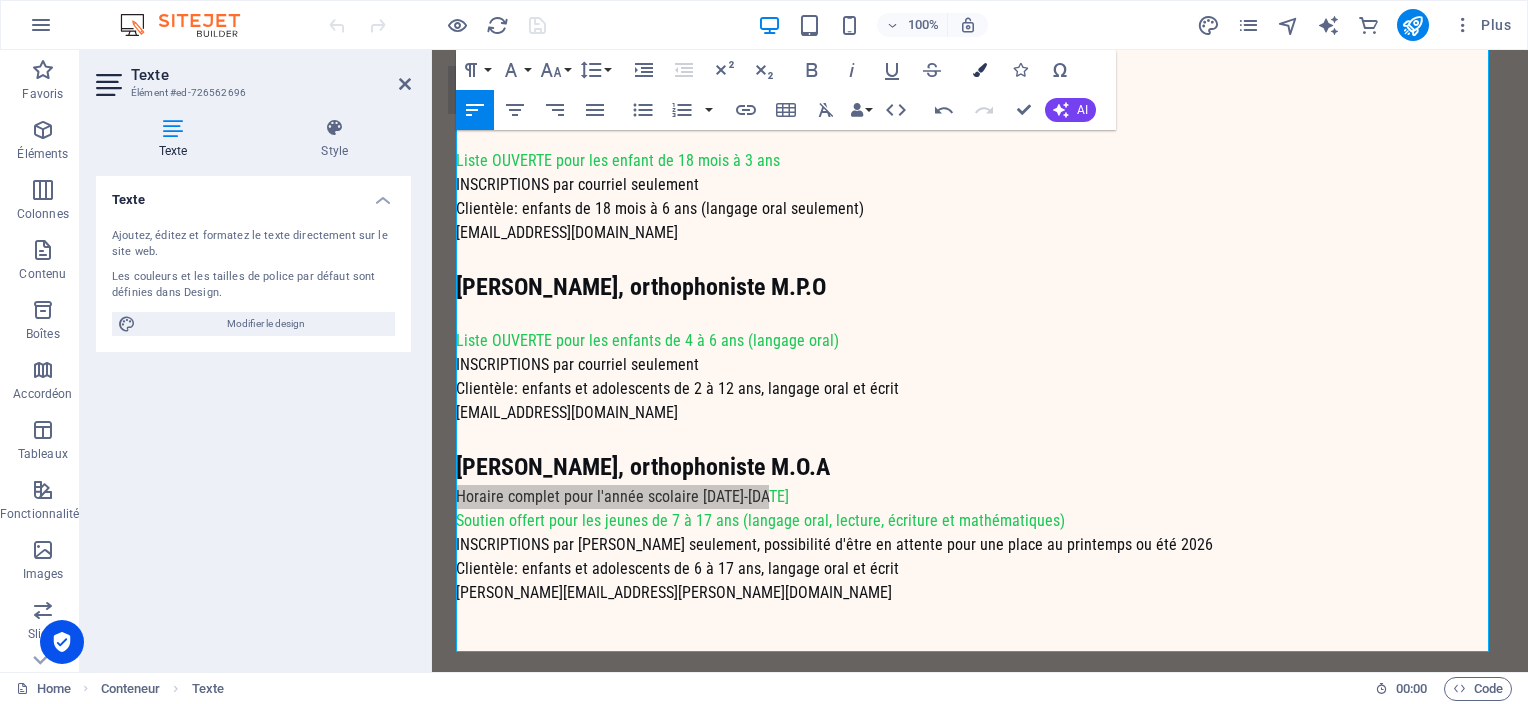 click at bounding box center [980, 70] 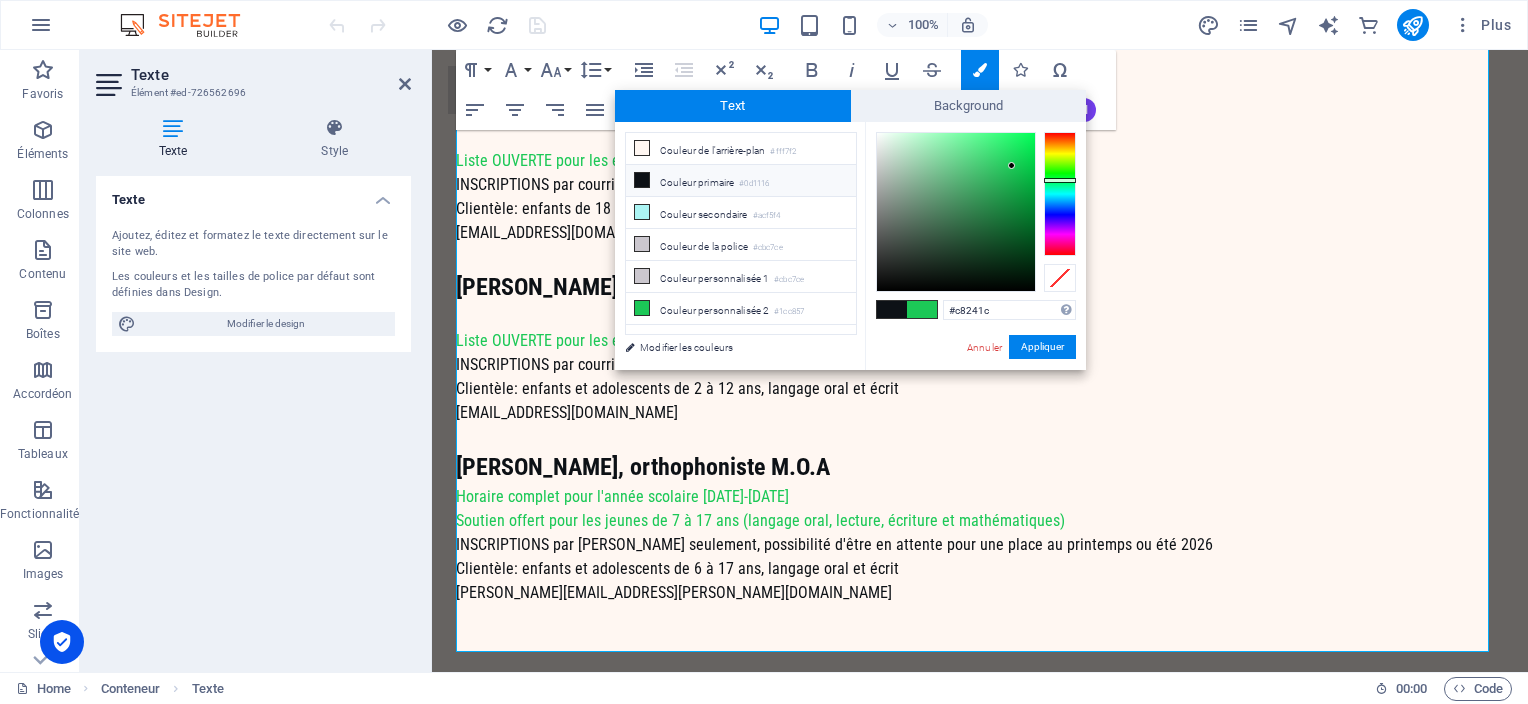click at bounding box center (1060, 194) 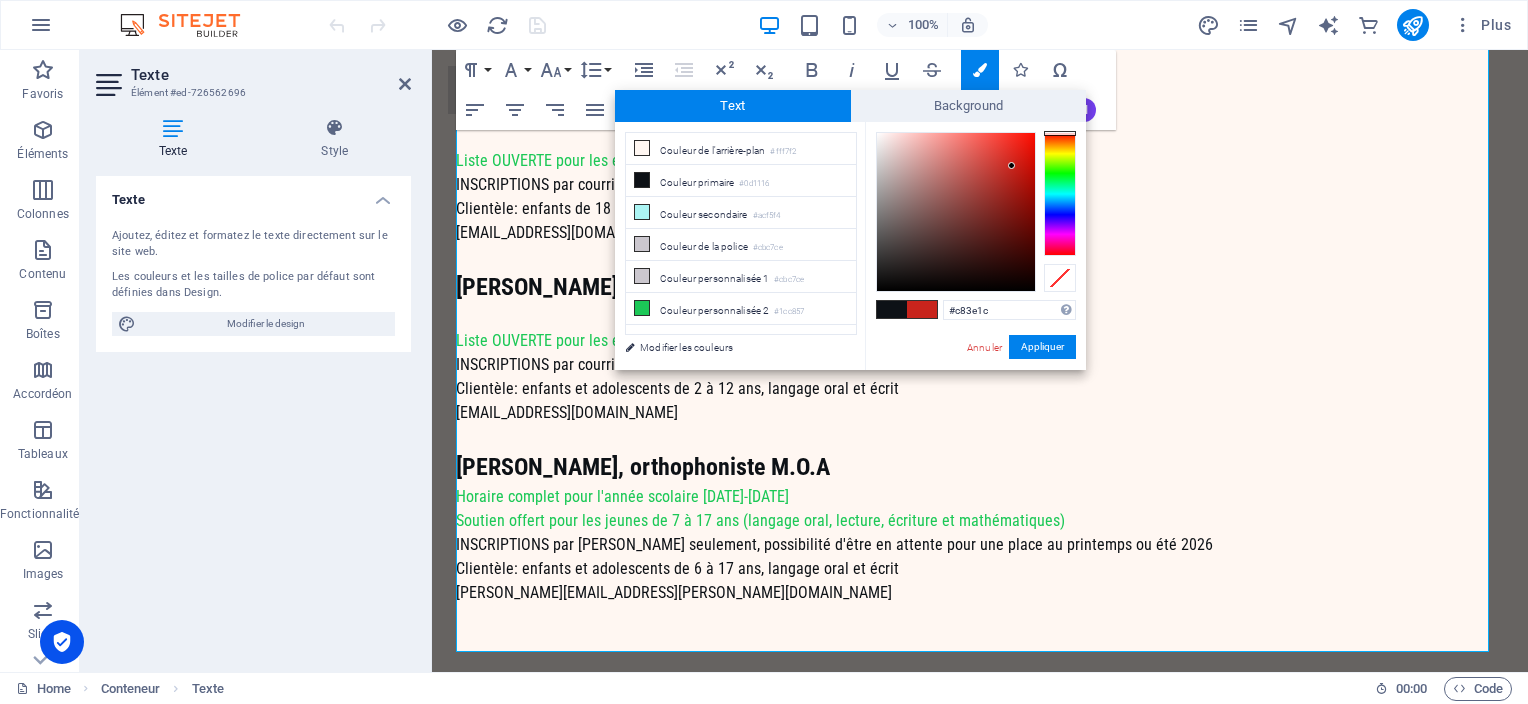 click at bounding box center [1060, 194] 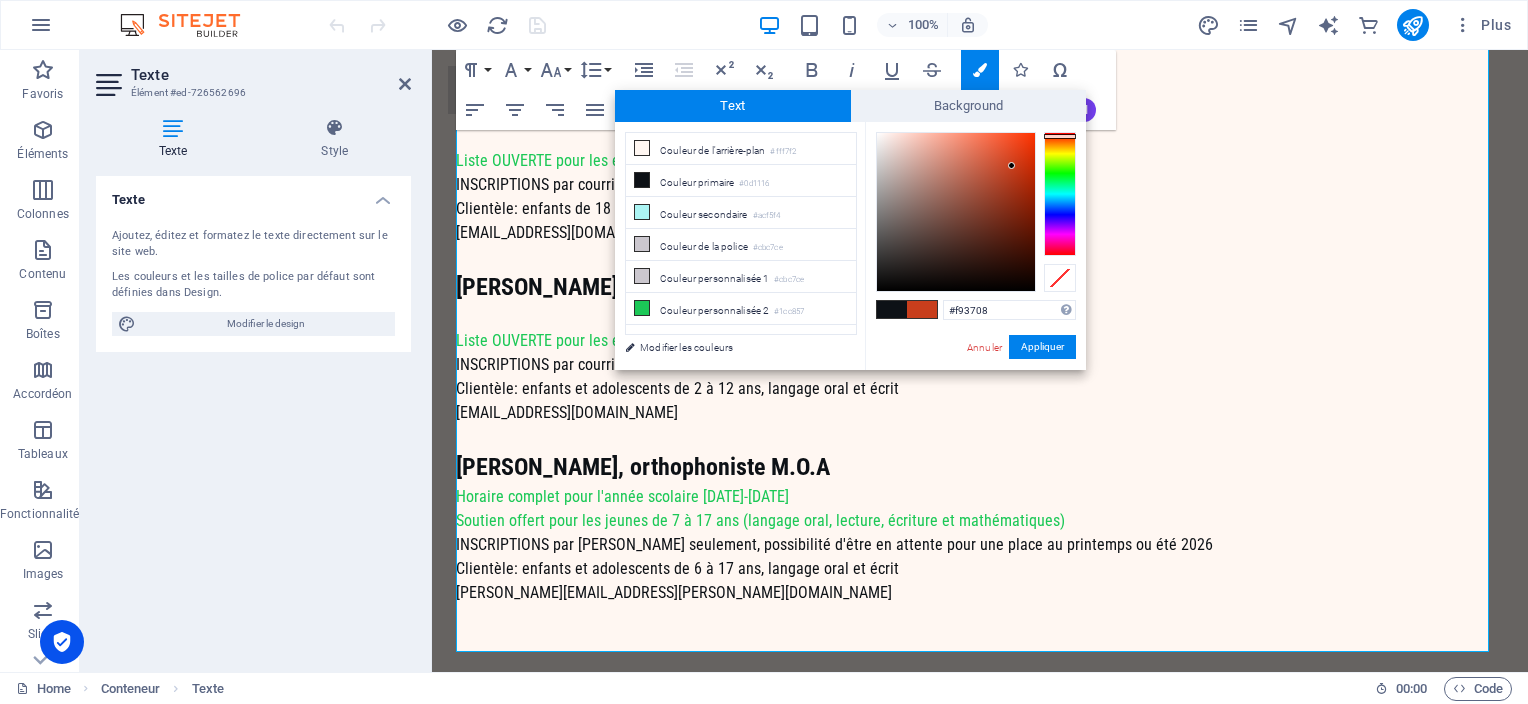 click at bounding box center (956, 212) 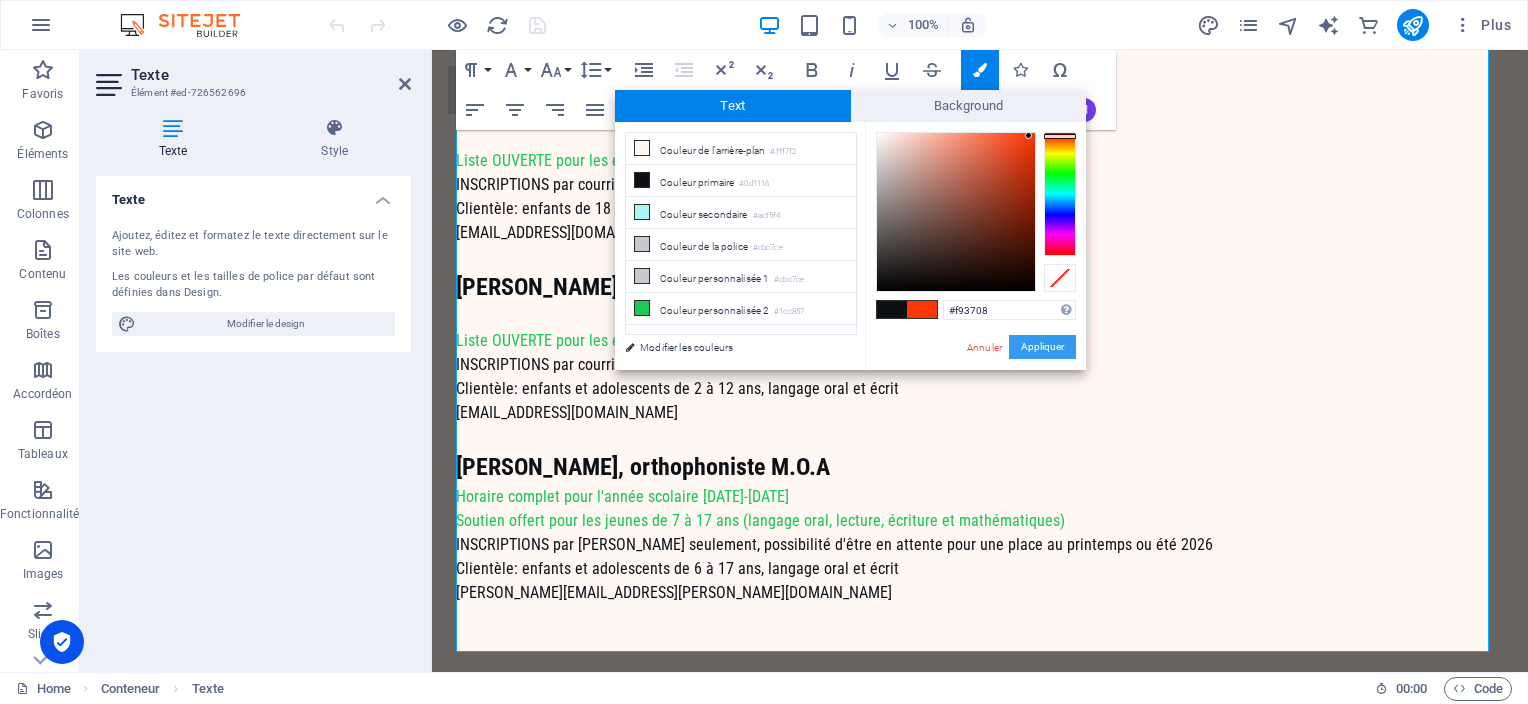 click on "Appliquer" at bounding box center [1042, 347] 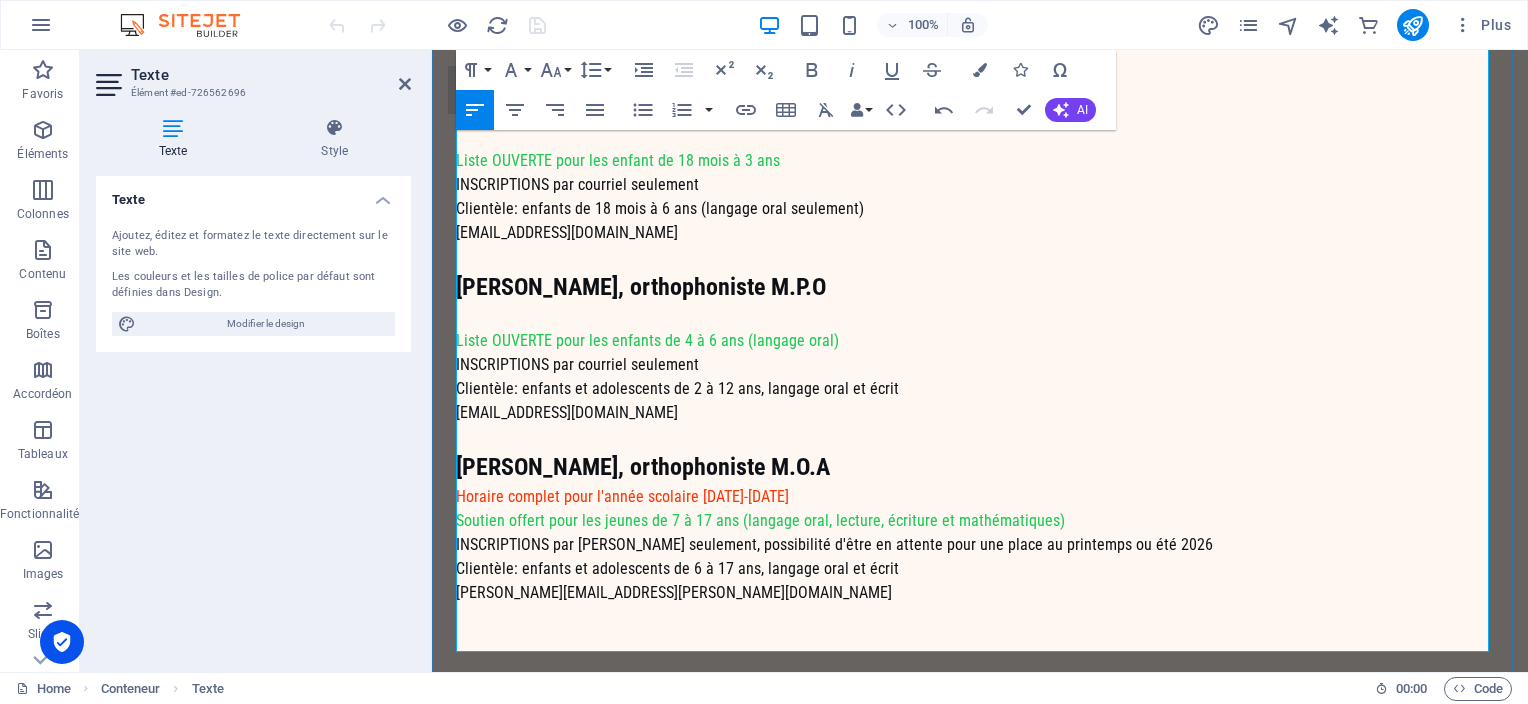 click on "Horaire complet pour l'année scolaire [DATE]-[DATE]" at bounding box center [980, 497] 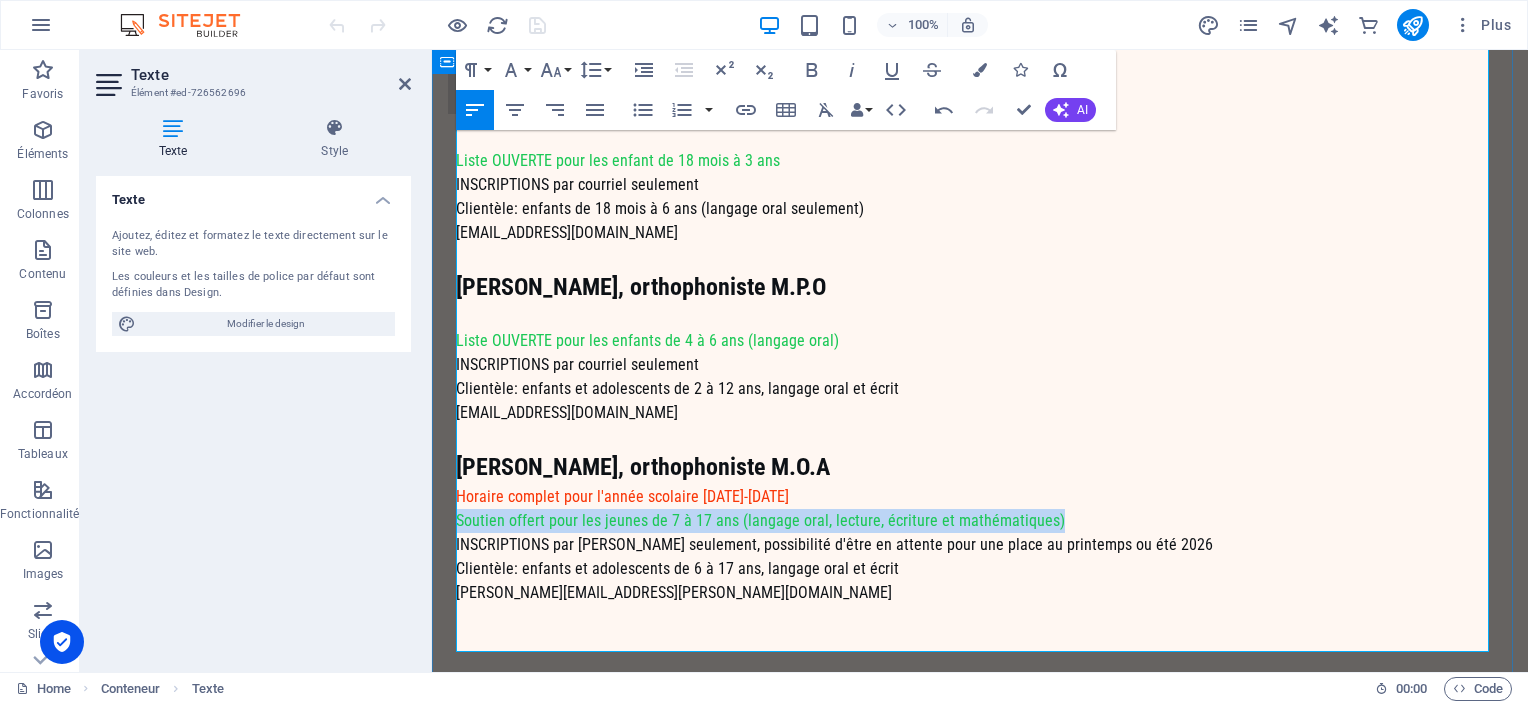 drag, startPoint x: 1076, startPoint y: 522, endPoint x: 441, endPoint y: 522, distance: 635 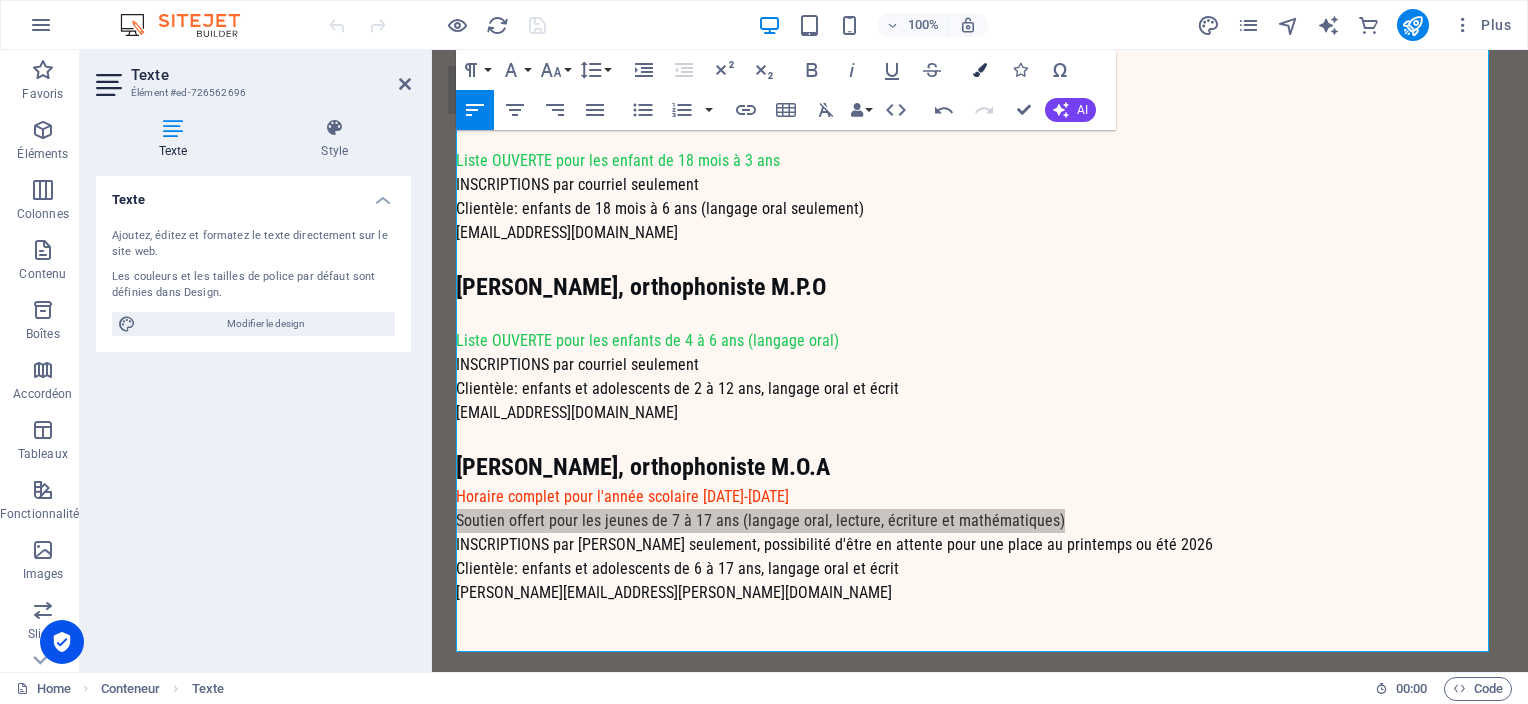 click at bounding box center (980, 70) 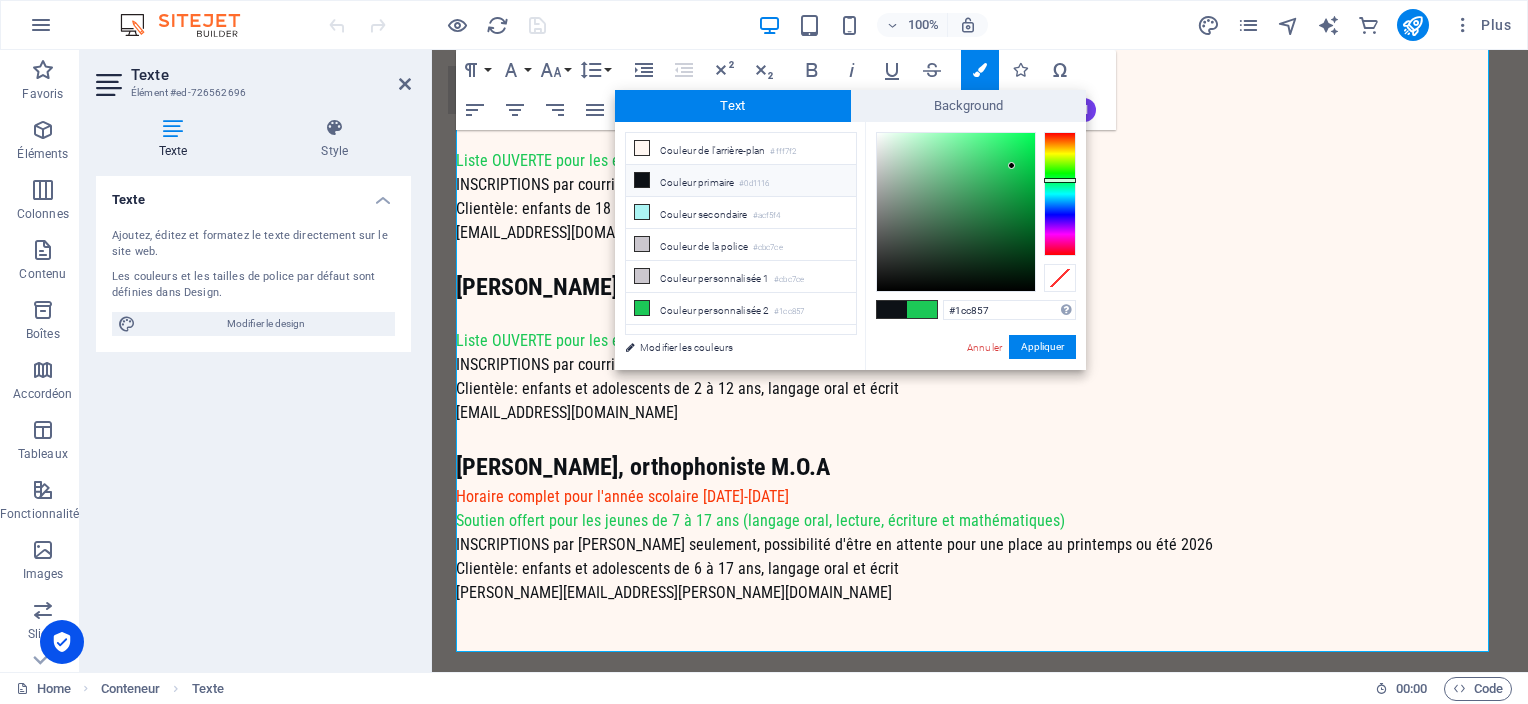 click on "Couleur primaire
#0d1116" at bounding box center (741, 181) 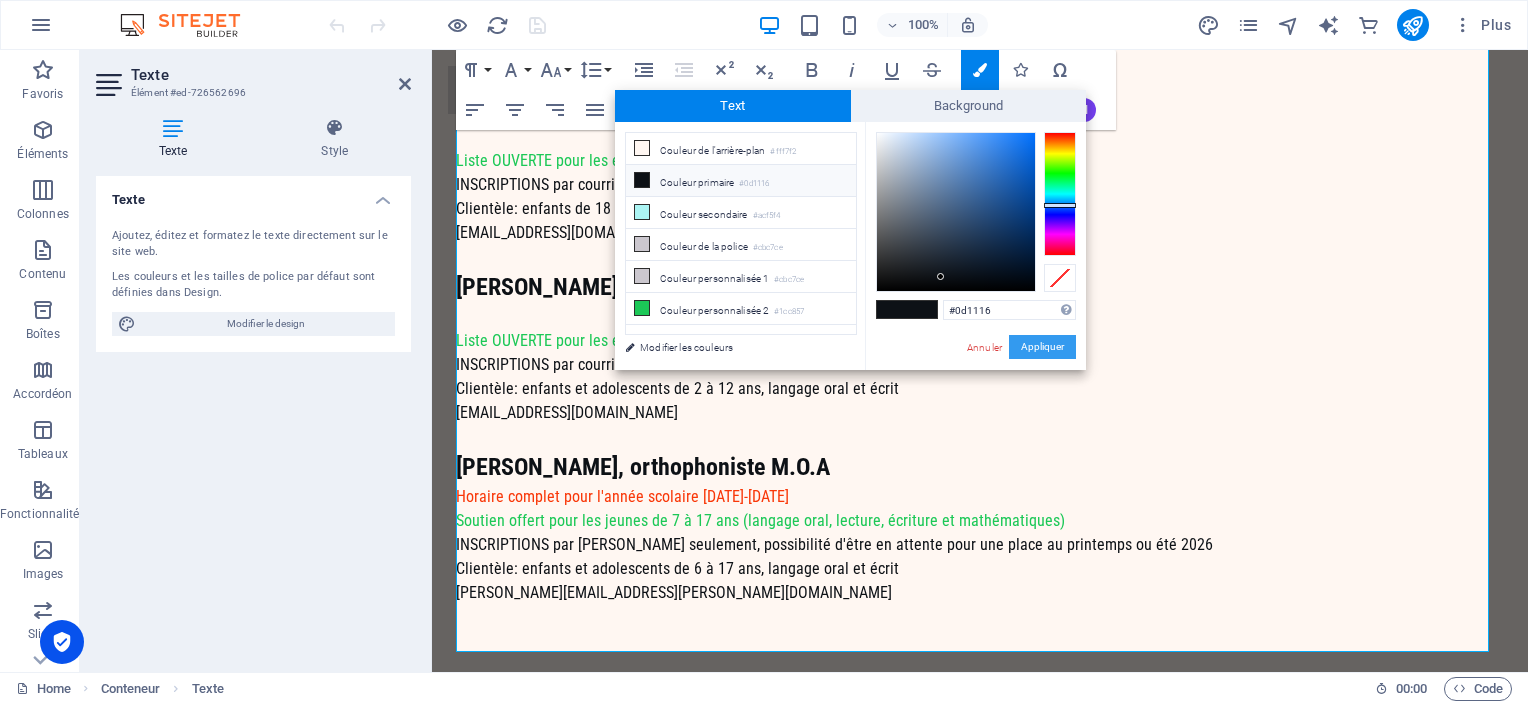 click on "Appliquer" at bounding box center [1042, 347] 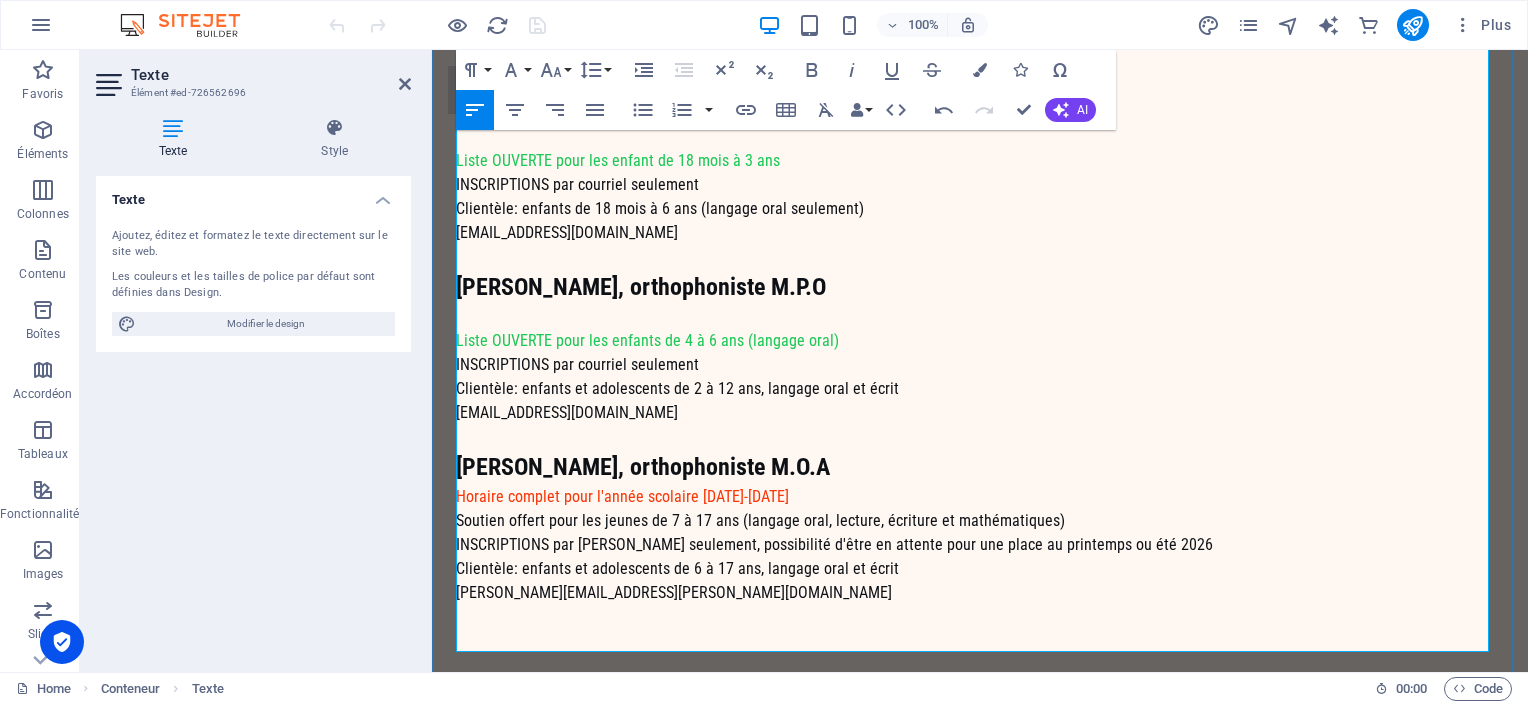 click on "[PERSON_NAME][EMAIL_ADDRESS][PERSON_NAME][DOMAIN_NAME]" at bounding box center [980, 593] 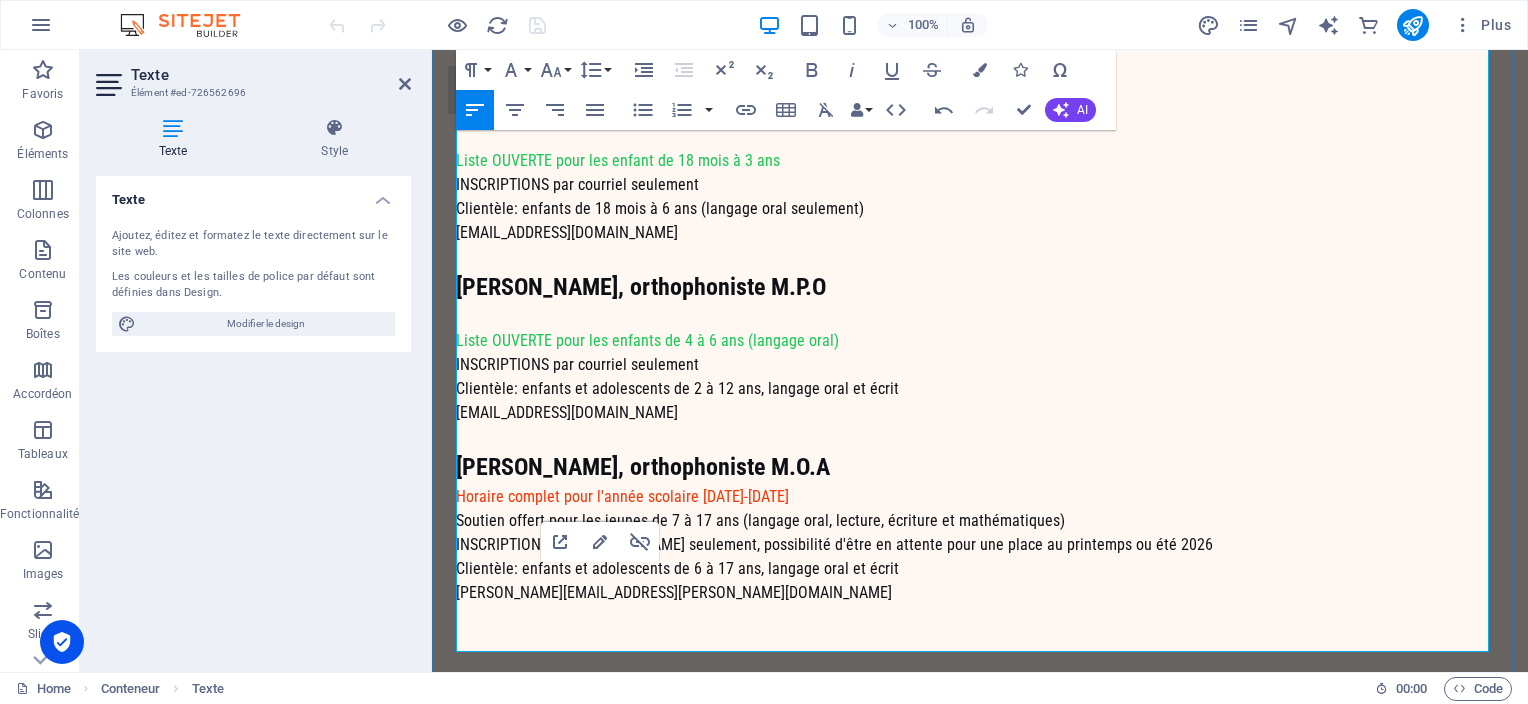 click on "[PERSON_NAME], orthophoniste M.O.A" at bounding box center [980, 467] 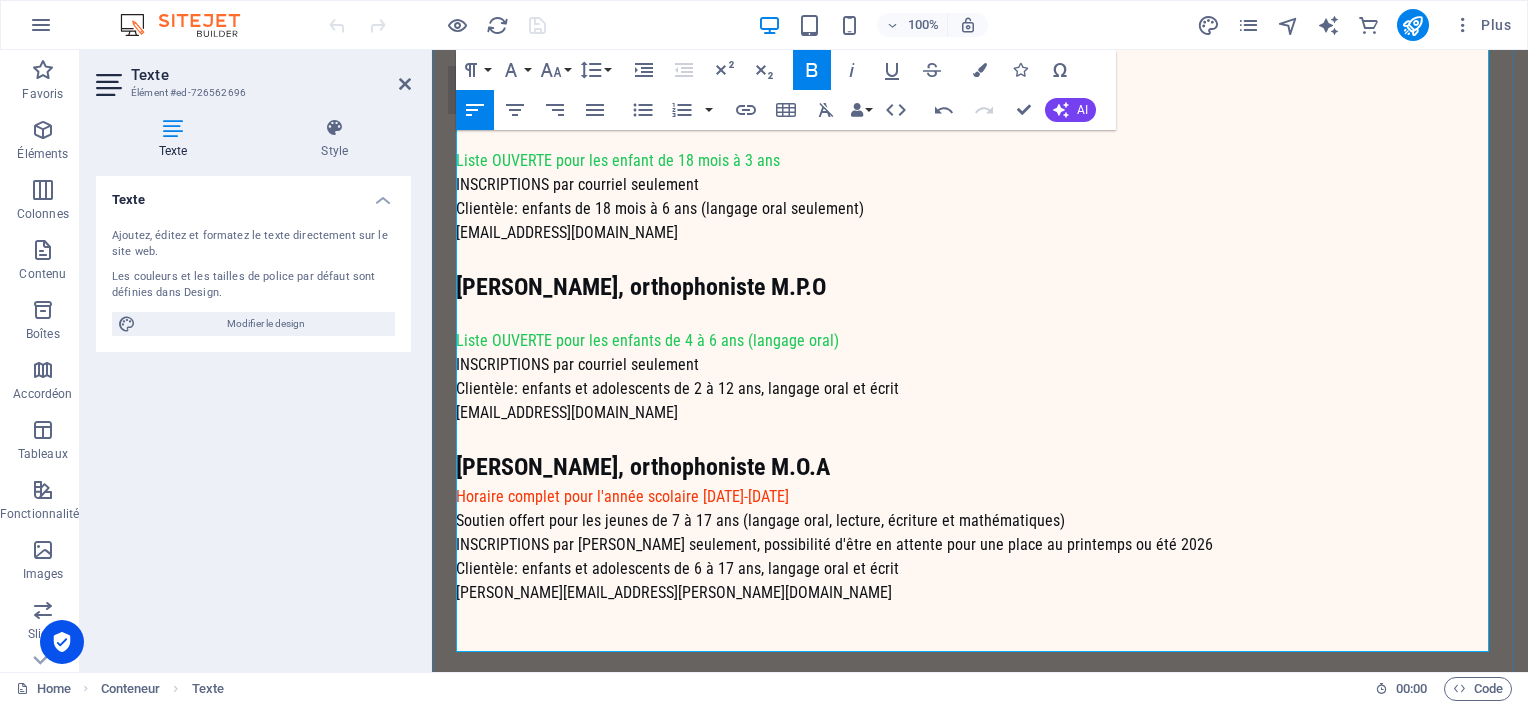 click on "INSCRIPTIONS par [PERSON_NAME] seulement, possibilité d'être en attente pour une place au printemps ou été 2026" at bounding box center (980, 545) 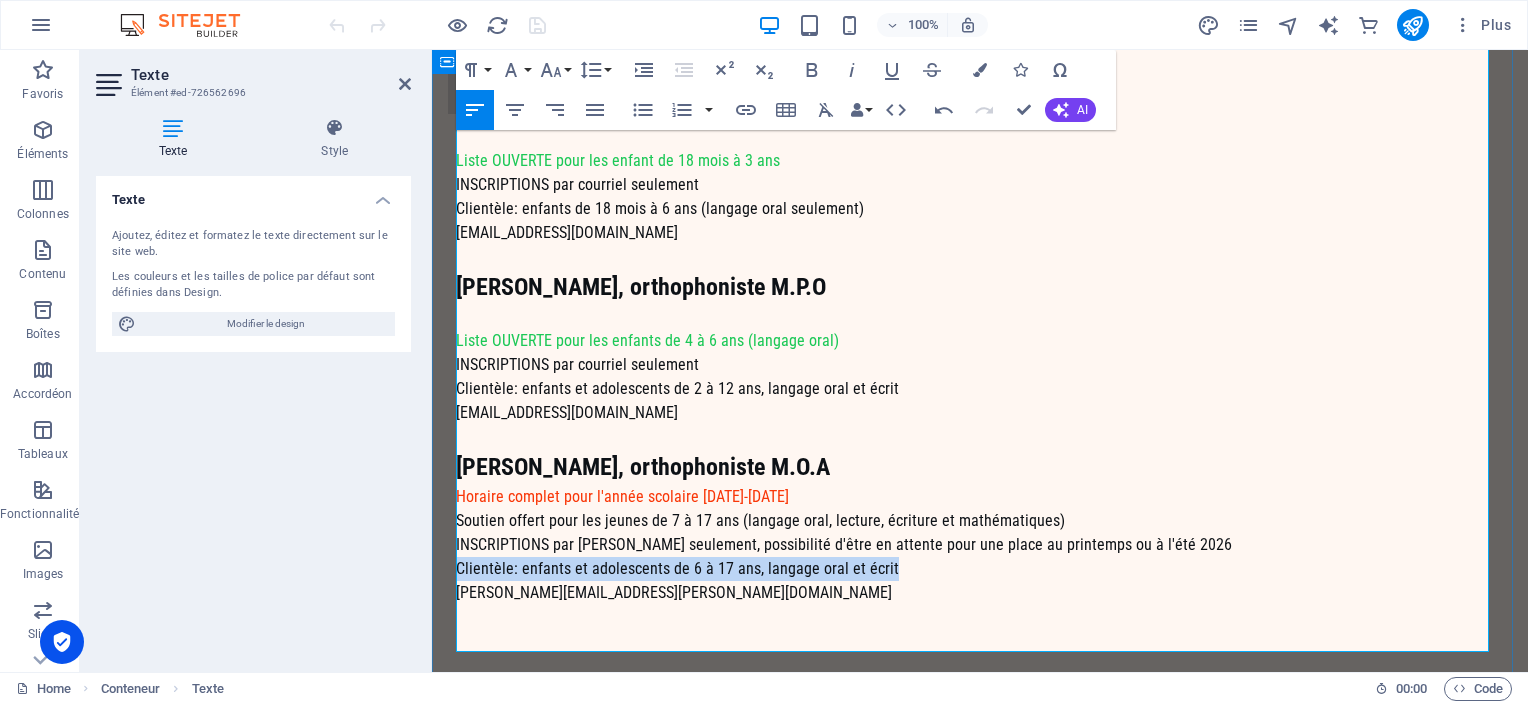 drag, startPoint x: 891, startPoint y: 564, endPoint x: 452, endPoint y: 573, distance: 439.09225 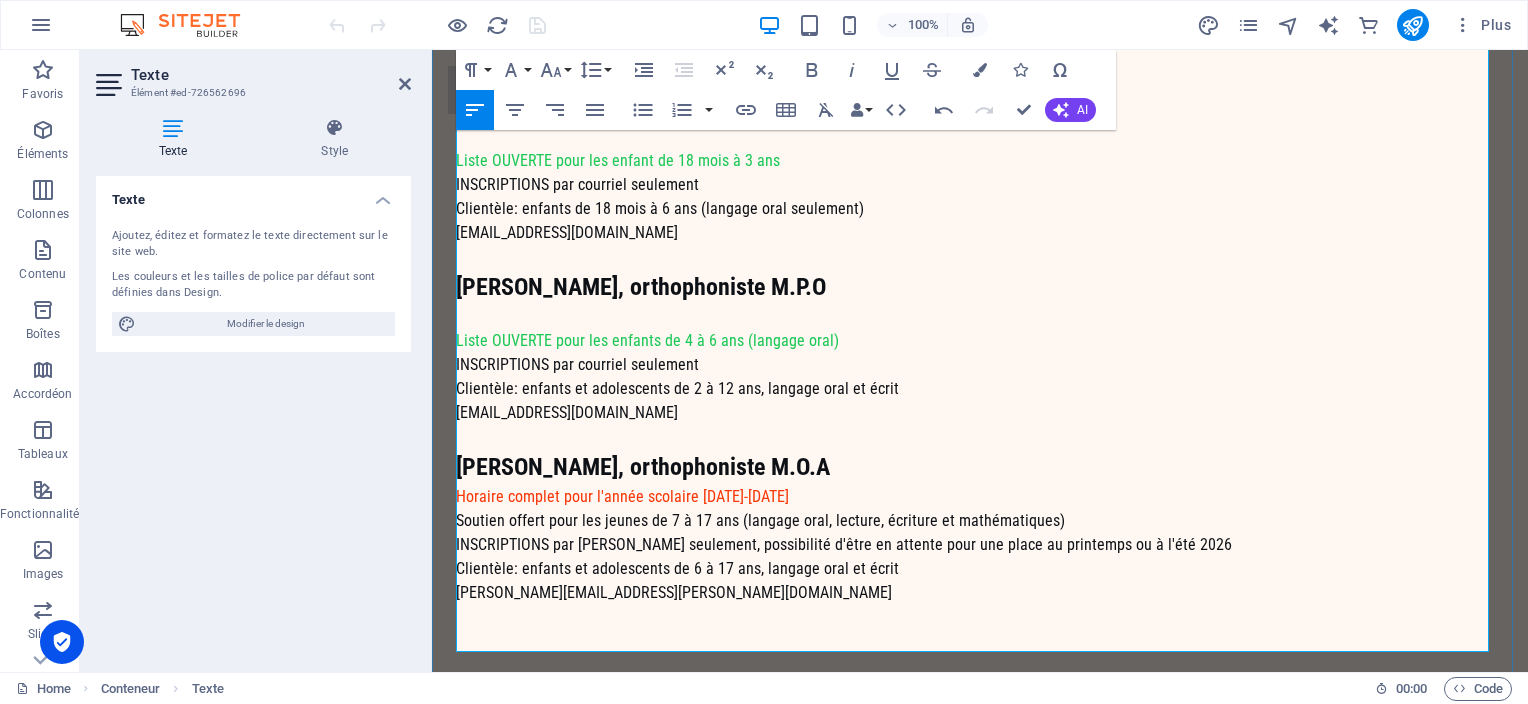 click on "Soutien offert pour les jeunes de 7 à 17 ans (langage oral, lecture, écriture et mathématiques)" at bounding box center [760, 520] 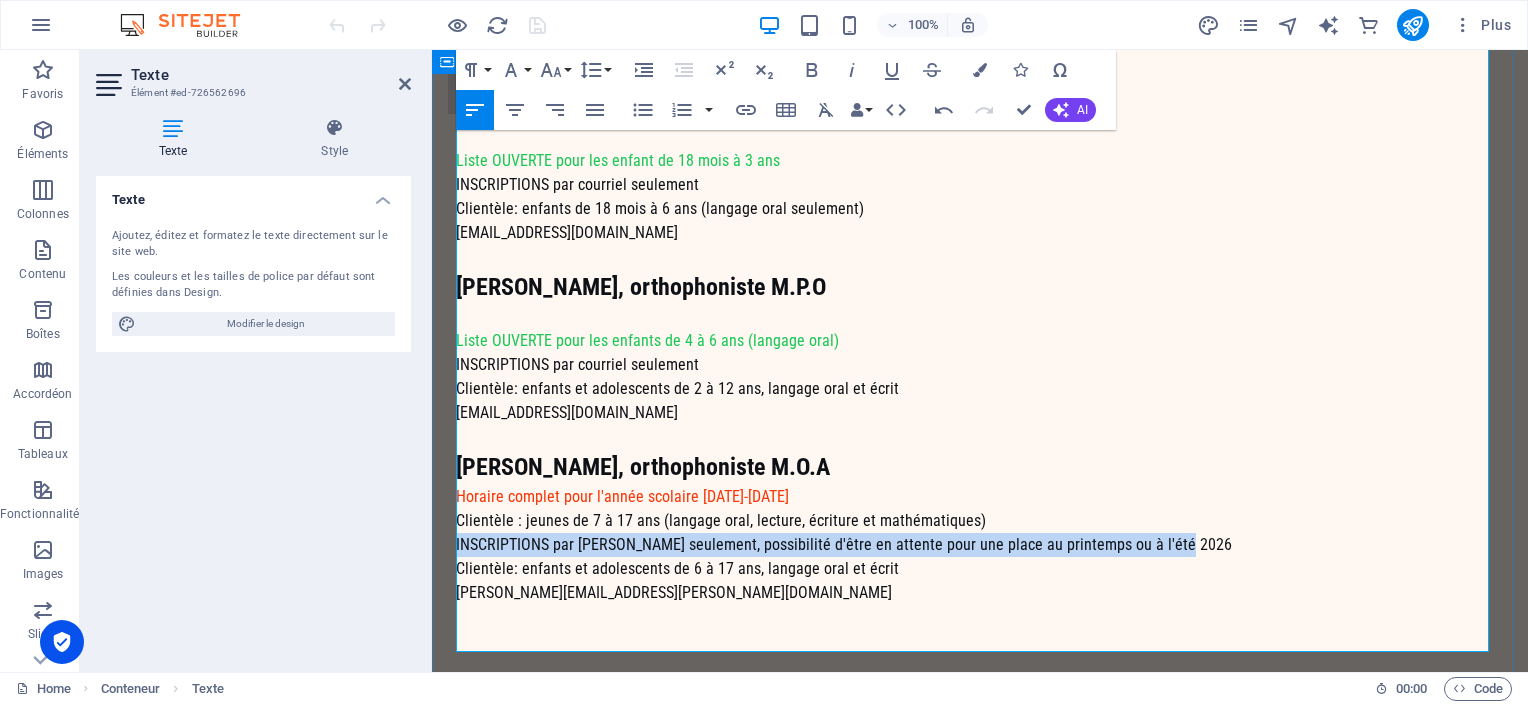 drag, startPoint x: 1192, startPoint y: 544, endPoint x: 452, endPoint y: 552, distance: 740.0432 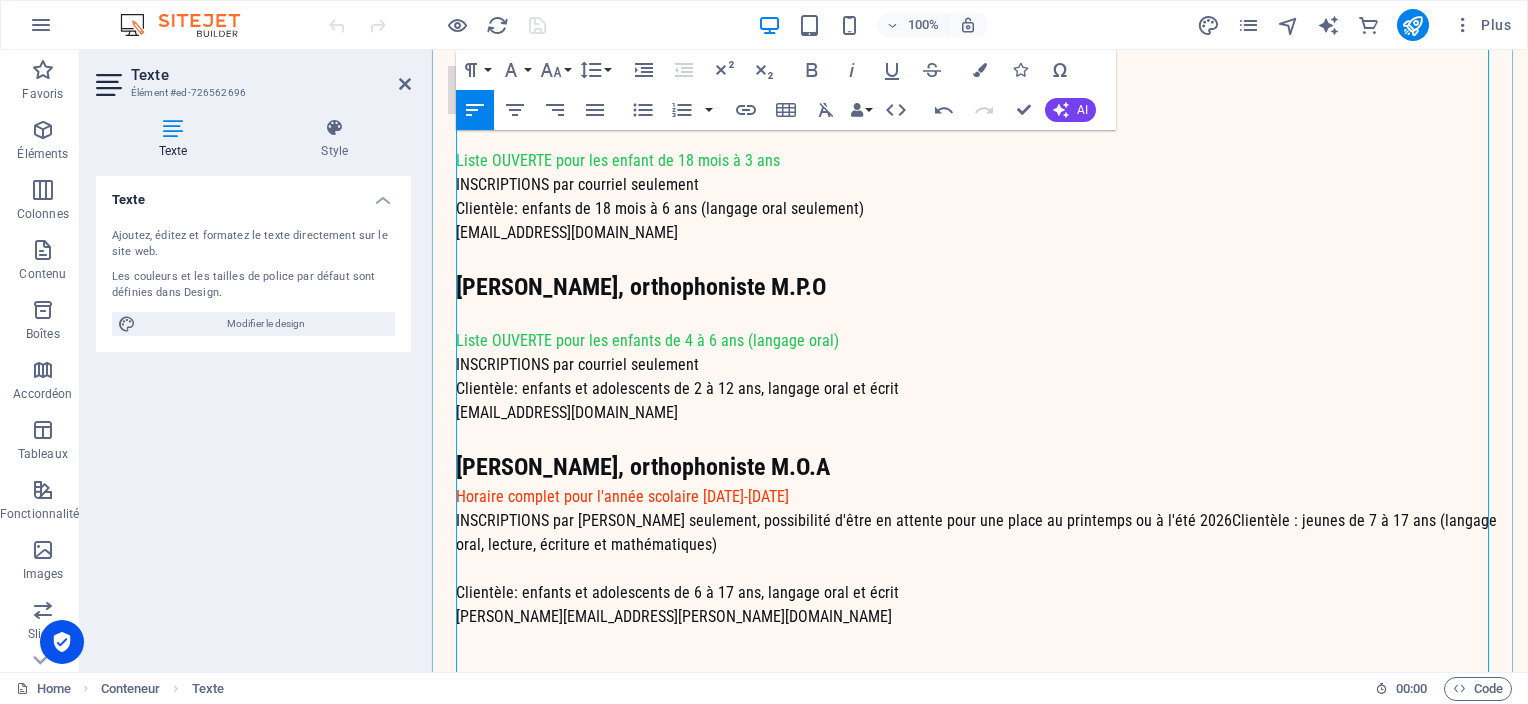 click on "INSCRIPTIONS par [PERSON_NAME] seulement, possibilité d'être en attente pour une place au printemps ou à l'été 2026" 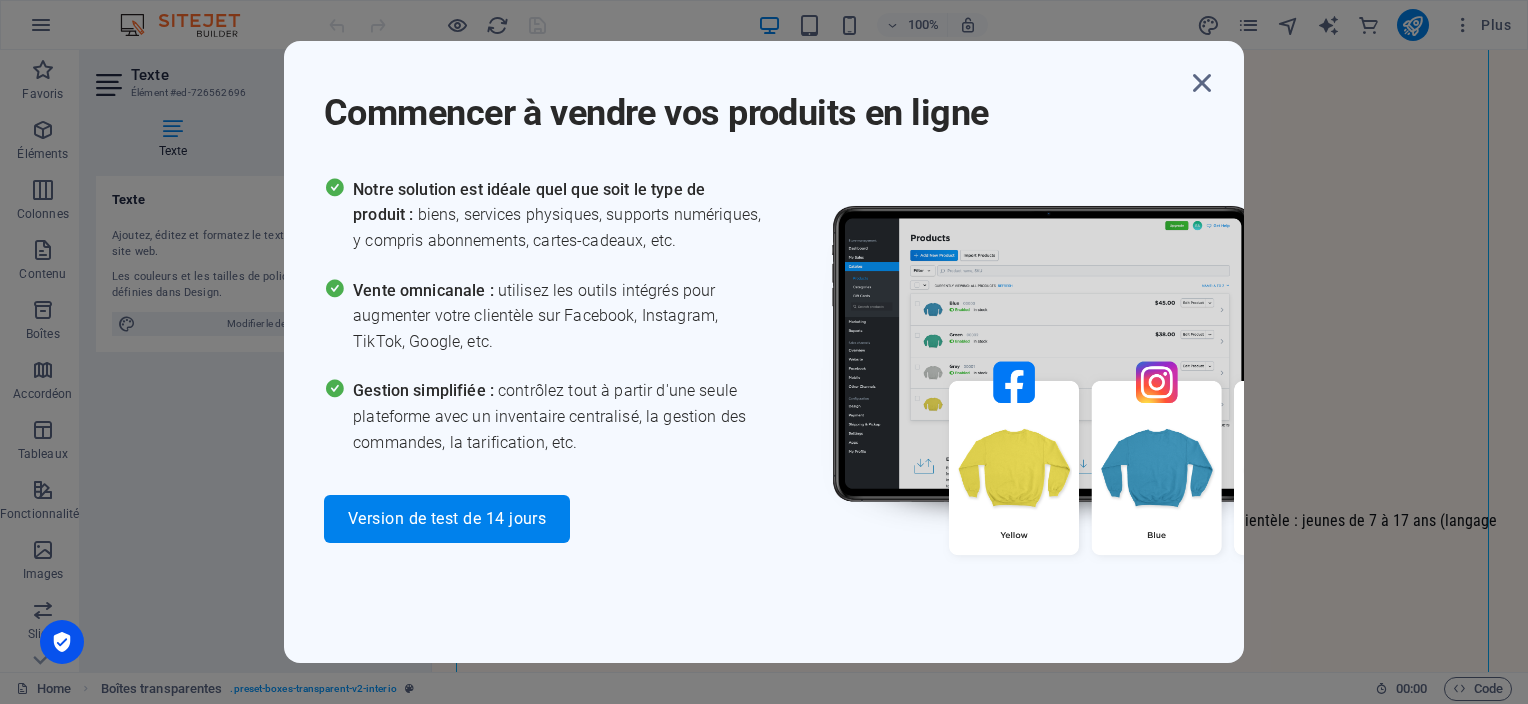 scroll, scrollTop: 1720, scrollLeft: 0, axis: vertical 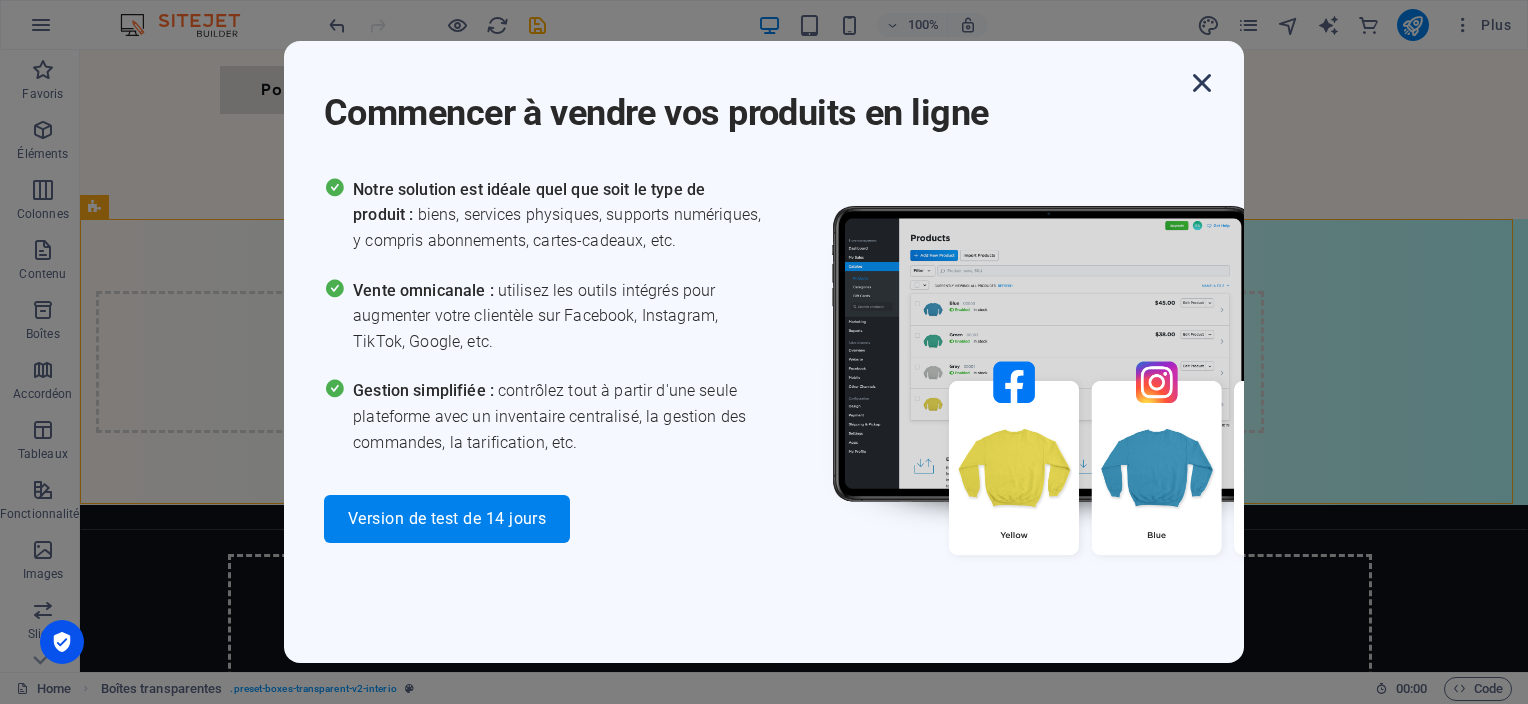 click at bounding box center (1202, 83) 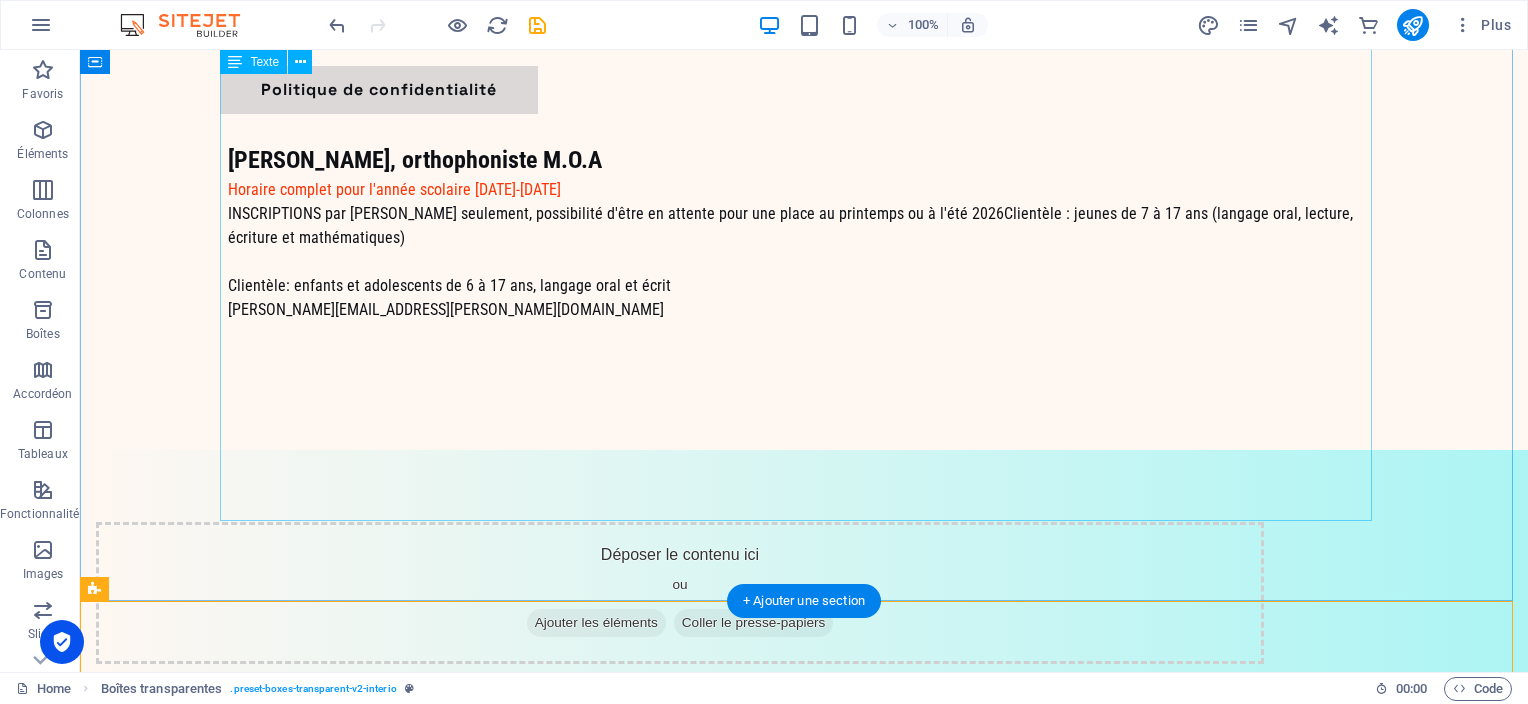 scroll, scrollTop: 1220, scrollLeft: 0, axis: vertical 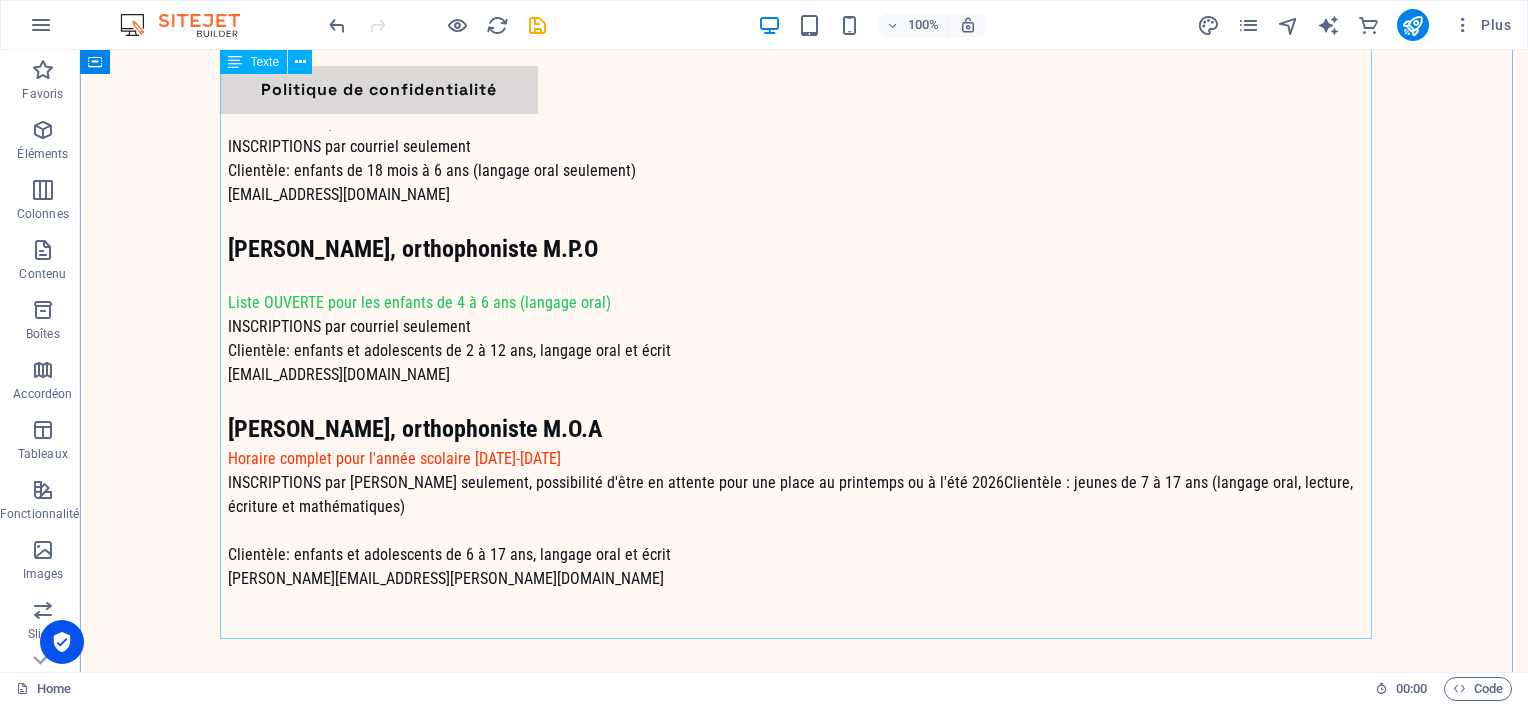 click on "Coordonnées de la clinique [STREET_ADDRESS][PERSON_NAME][PERSON_NAME] Courriel commun aux orthophonistes de la clinique: [EMAIL_ADDRESS][DOMAIN_NAME] Pour accéder aux services  Lire attentivement ci-dessous les âges et clientèles de chacune des orthophonistes; Si l'accès au service pour l'âge de votre enfant est présentement  OUVERT , vous pouvez envoyer un courriel à l'orthophoniste désignée en indiquant: une brève description du motif de consultation (vos besoins, qui vous a référé); le prénom et l'âge de votre enfant; les coordonnées pour vous joindre (ex. numéro de téléphone).  [PERSON_NAME], orthophoniste M.O.A    Liste OUVERTE pour les enfant de 18 mois à 3 ans  INSCRIPTIONS par courriel seulement Clientèle: enfants de 18 mois à 6 ans (langage oral seulement) [EMAIL_ADDRESS][DOMAIN_NAME] [PERSON_NAME], orthophoniste M.P.O Liste OUVERTE pour les enfants de 4 à 6 ans (langage oral) INSCRIPTIONS par courriel seulement" at bounding box center [804, 172] 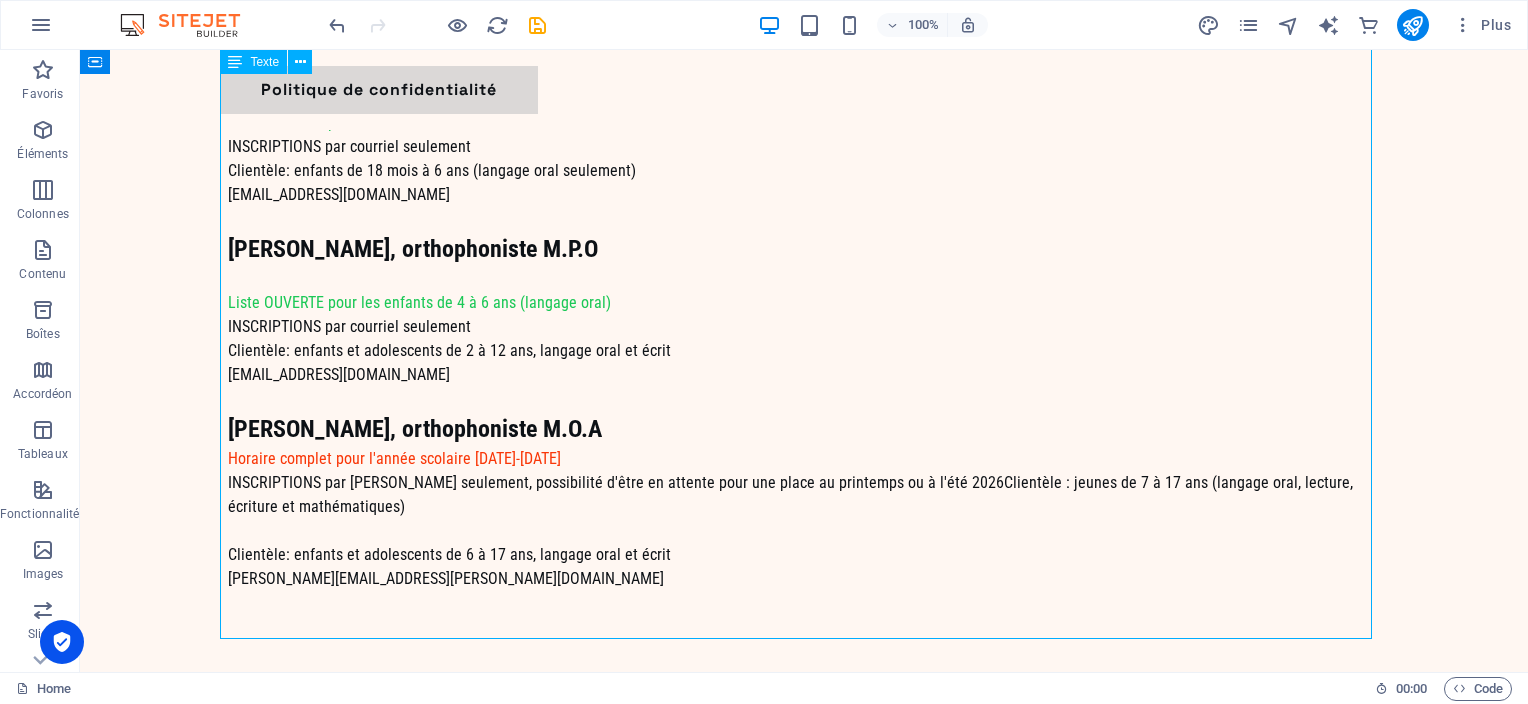 click on "Coordonnées de la clinique [STREET_ADDRESS][PERSON_NAME][PERSON_NAME] Courriel commun aux orthophonistes de la clinique: [EMAIL_ADDRESS][DOMAIN_NAME] Pour accéder aux services  Lire attentivement ci-dessous les âges et clientèles de chacune des orthophonistes; Si l'accès au service pour l'âge de votre enfant est présentement  OUVERT , vous pouvez envoyer un courriel à l'orthophoniste désignée en indiquant: une brève description du motif de consultation (vos besoins, qui vous a référé); le prénom et l'âge de votre enfant; les coordonnées pour vous joindre (ex. numéro de téléphone).  [PERSON_NAME], orthophoniste M.O.A    Liste OUVERTE pour les enfant de 18 mois à 3 ans  INSCRIPTIONS par courriel seulement Clientèle: enfants de 18 mois à 6 ans (langage oral seulement) [EMAIL_ADDRESS][DOMAIN_NAME] [PERSON_NAME], orthophoniste M.P.O Liste OUVERTE pour les enfants de 4 à 6 ans (langage oral) INSCRIPTIONS par courriel seulement" at bounding box center (804, 172) 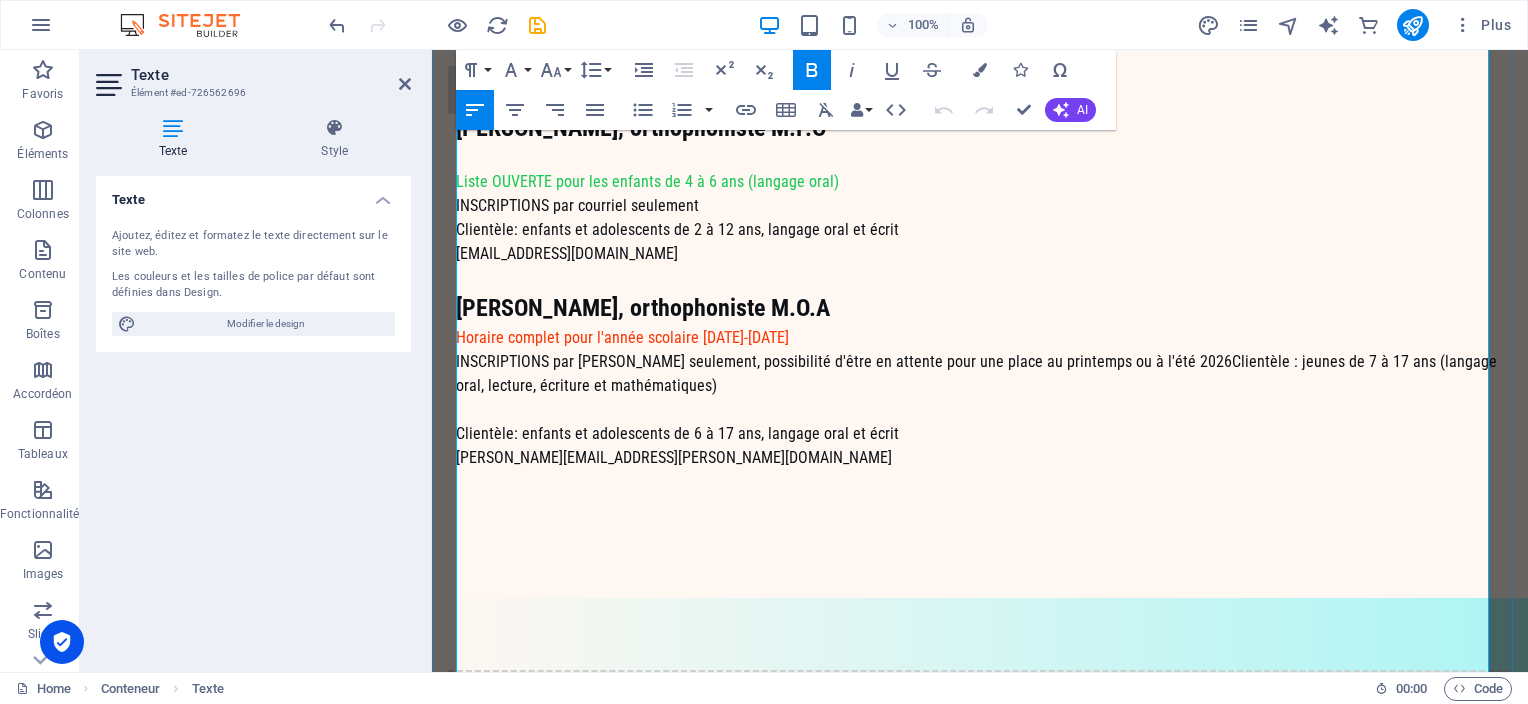scroll, scrollTop: 1406, scrollLeft: 0, axis: vertical 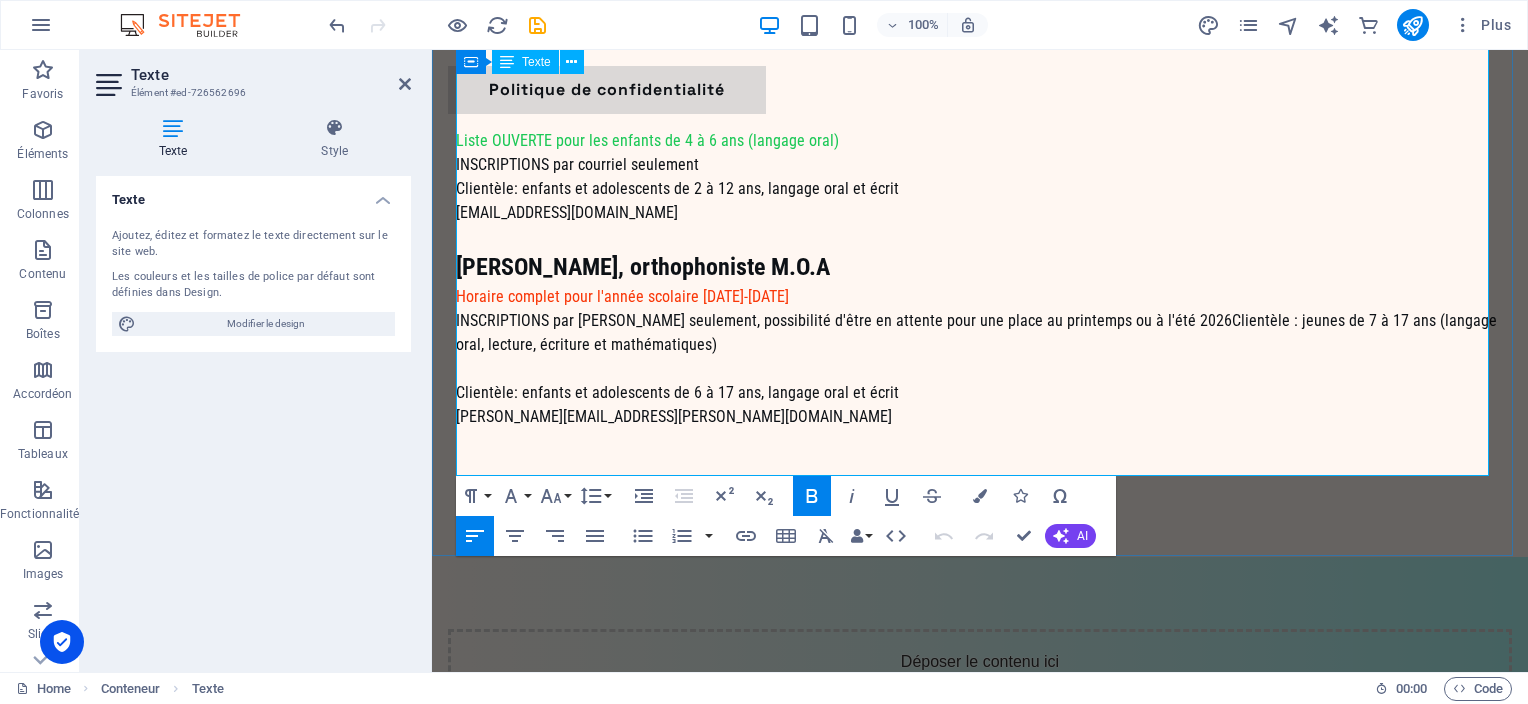 click on "INSCRIPTIONS par [PERSON_NAME] seulement, possibilité d'être en attente pour une place au printemps ou à l'été 2026 Clientèle : jeunes de 7 à 17 ans (langage oral, lecture, écriture et mathématiques)" at bounding box center [976, 332] 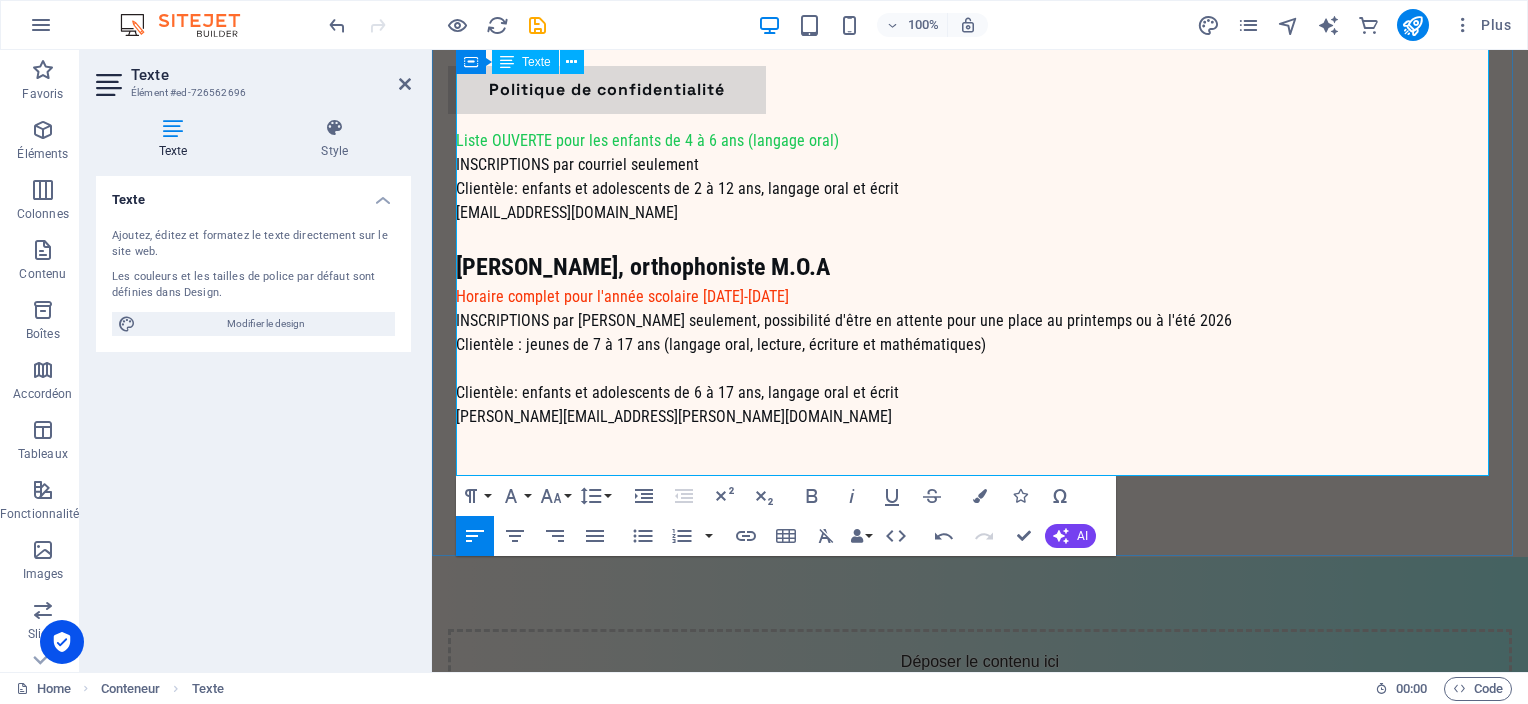 click at bounding box center [980, 369] 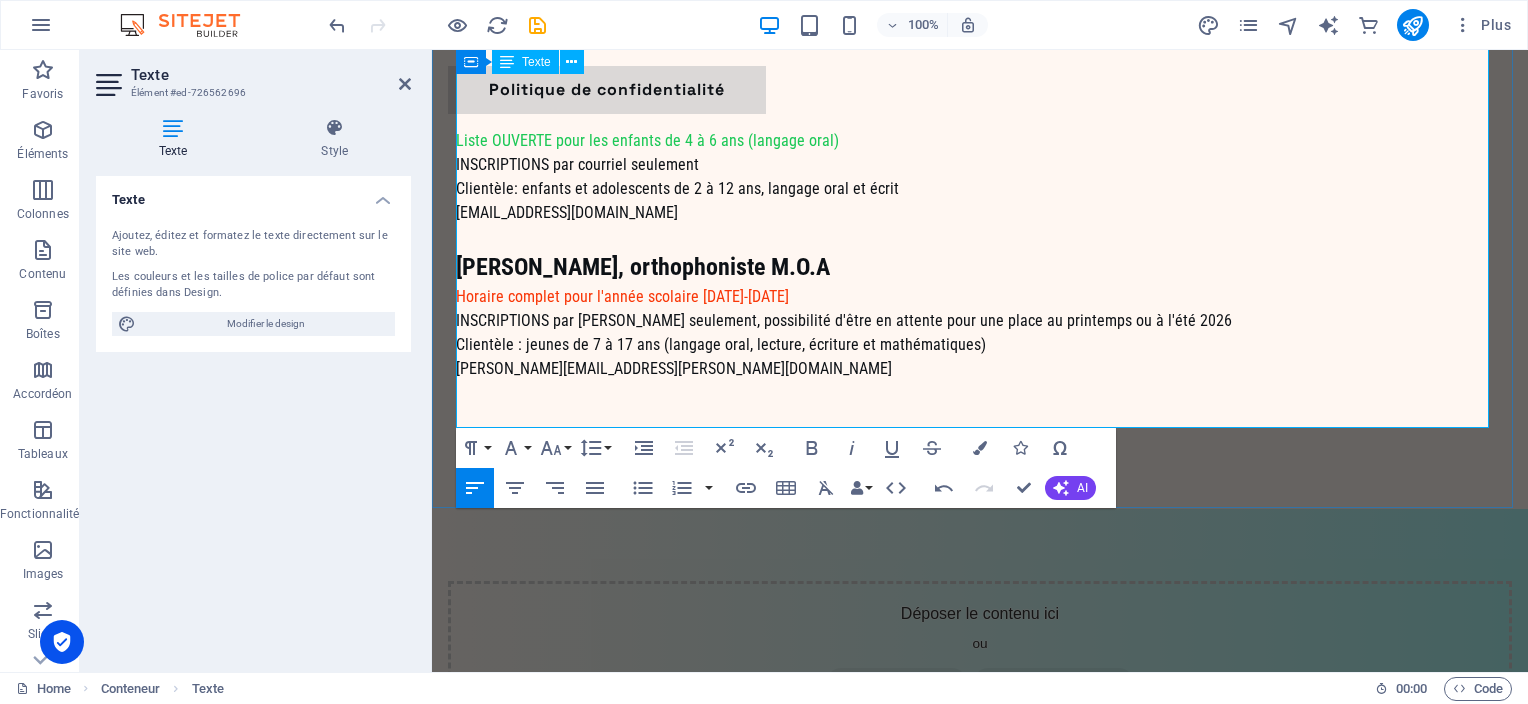 click on "Clientèle : jeunes de 7 à 17 ans (langage oral, lecture, écriture et mathématiques)" at bounding box center [721, 344] 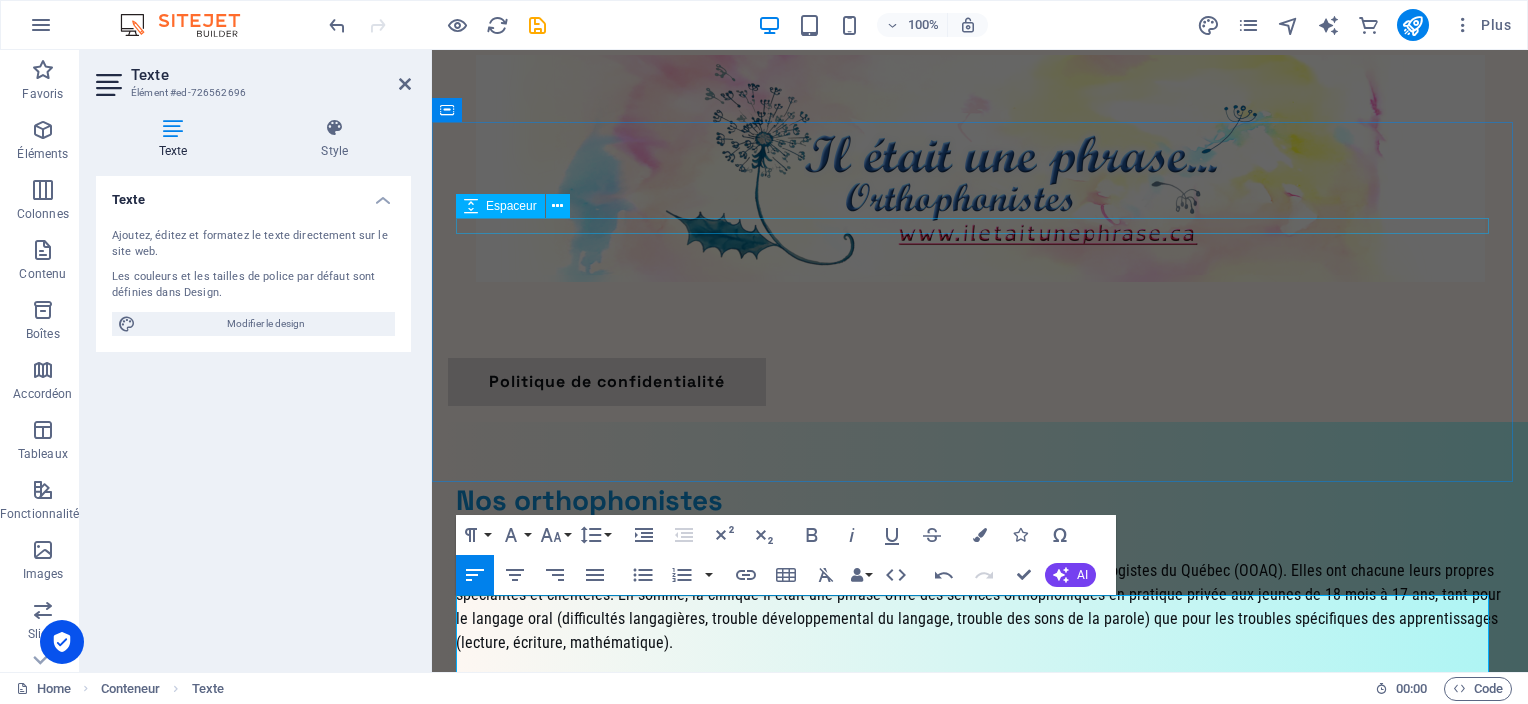scroll, scrollTop: 0, scrollLeft: 0, axis: both 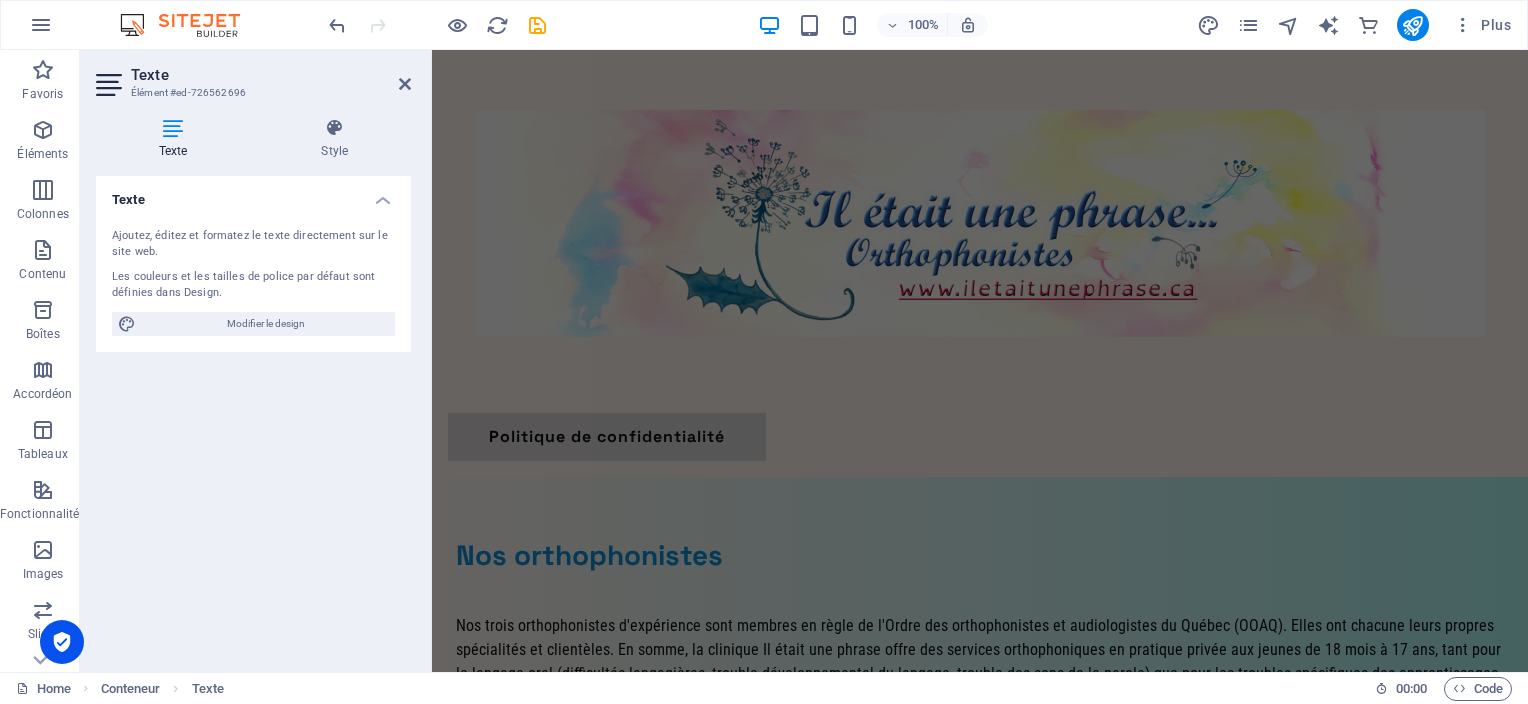 click on "Texte Ajoutez, éditez et formatez le texte directement sur le site web. Les couleurs et les tailles de police par défaut sont définies dans Design. Modifier le design Alignement [PERSON_NAME] à gauche Centré Aligné à droite" at bounding box center (253, 416) 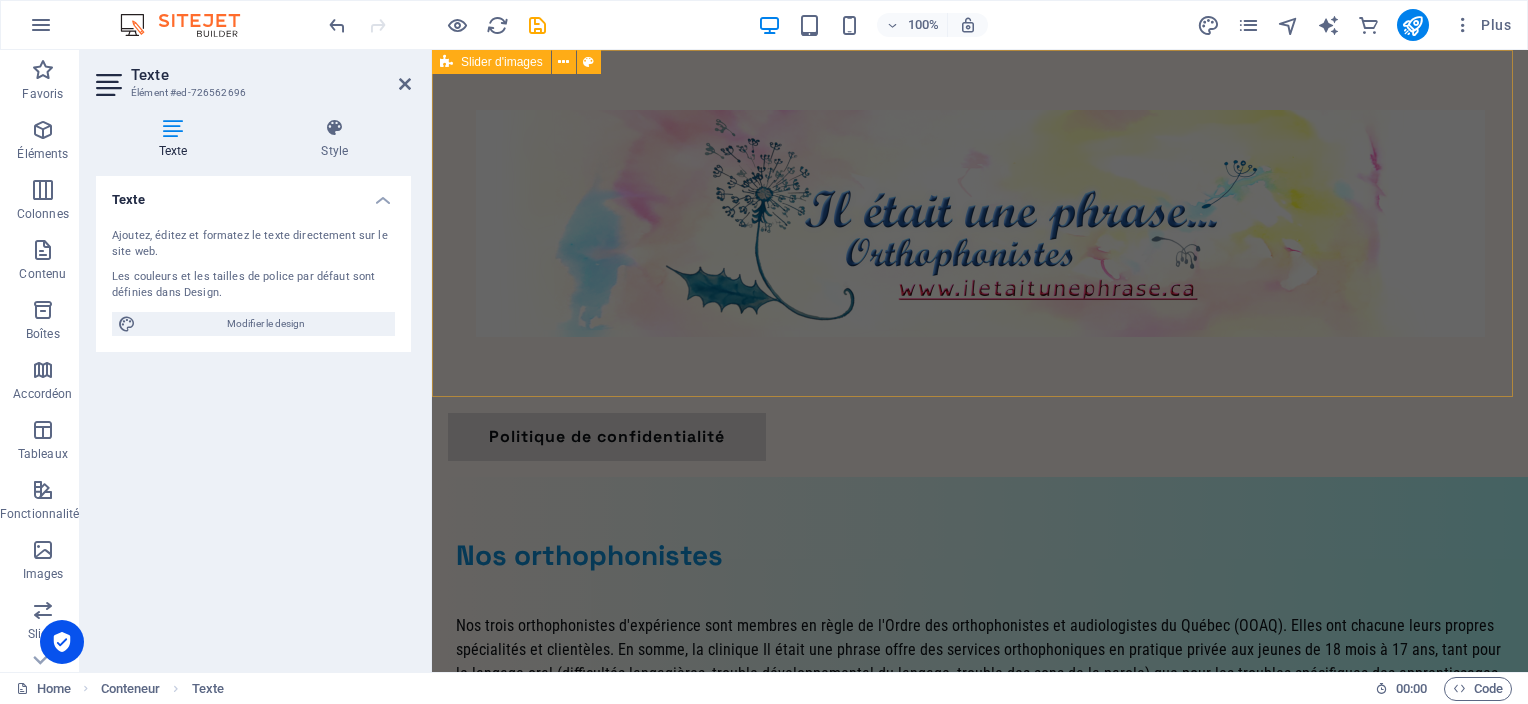 click at bounding box center [980, 223] 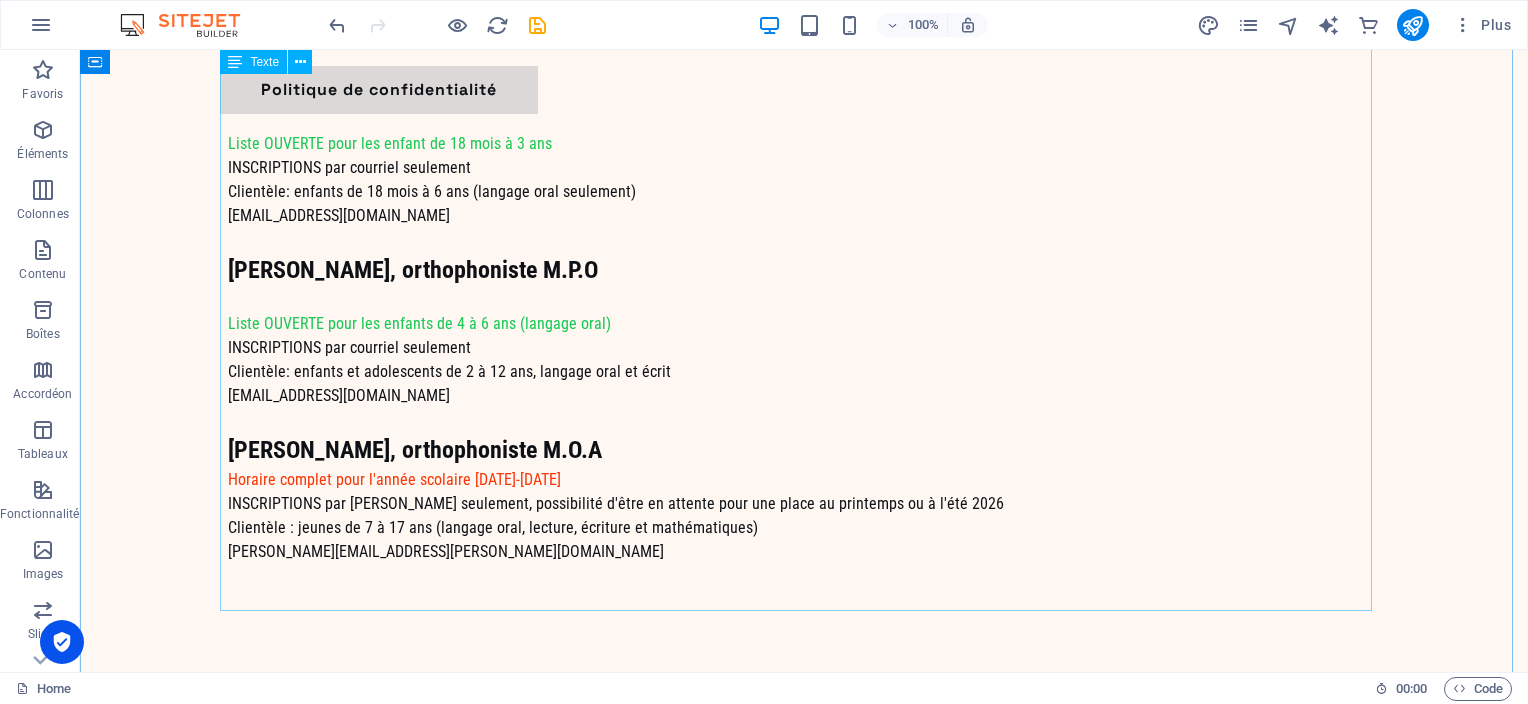 scroll, scrollTop: 1200, scrollLeft: 0, axis: vertical 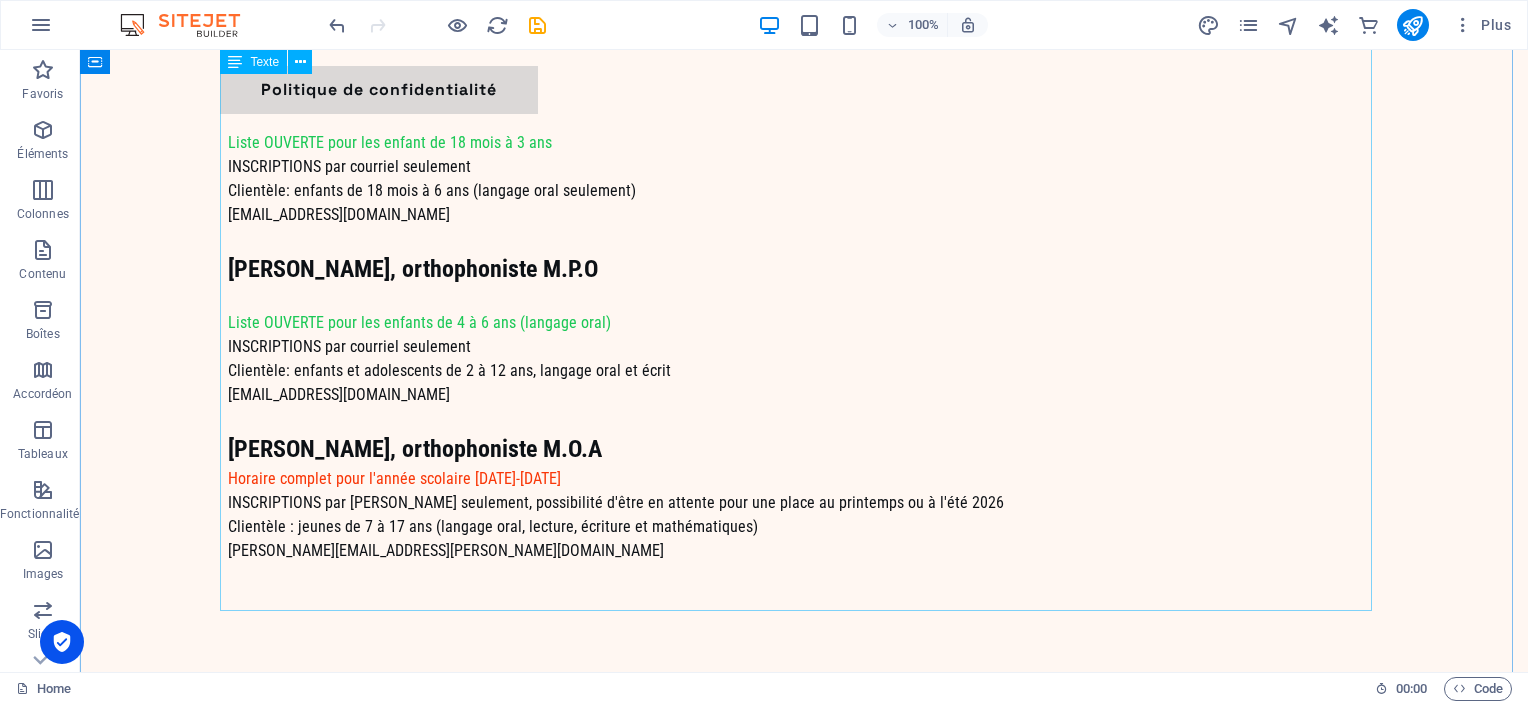 click on "Coordonnées de la clinique [STREET_ADDRESS][PERSON_NAME][PERSON_NAME] Courriel commun aux orthophonistes de la clinique: [EMAIL_ADDRESS][DOMAIN_NAME] Pour accéder aux services  Lire attentivement ci-dessous les âges et clientèles de chacune des orthophonistes; Si l'accès au service pour l'âge de votre enfant est présentement  OUVERT , vous pouvez envoyer un courriel à l'orthophoniste désignée en indiquant: une brève description du motif de consultation (vos besoins, qui vous a référé); le prénom et l'âge de votre enfant; les coordonnées pour vous joindre (ex. numéro de téléphone).  [PERSON_NAME], orthophoniste M.O.A    Liste OUVERTE pour les enfant de 18 mois à 3 ans  INSCRIPTIONS par courriel seulement Clientèle: enfants de 18 mois à 6 ans (langage oral seulement) [EMAIL_ADDRESS][DOMAIN_NAME] [PERSON_NAME], orthophoniste M.P.O Liste OUVERTE pour les enfants de 4 à 6 ans (langage oral) INSCRIPTIONS par courriel seulement" at bounding box center (804, 168) 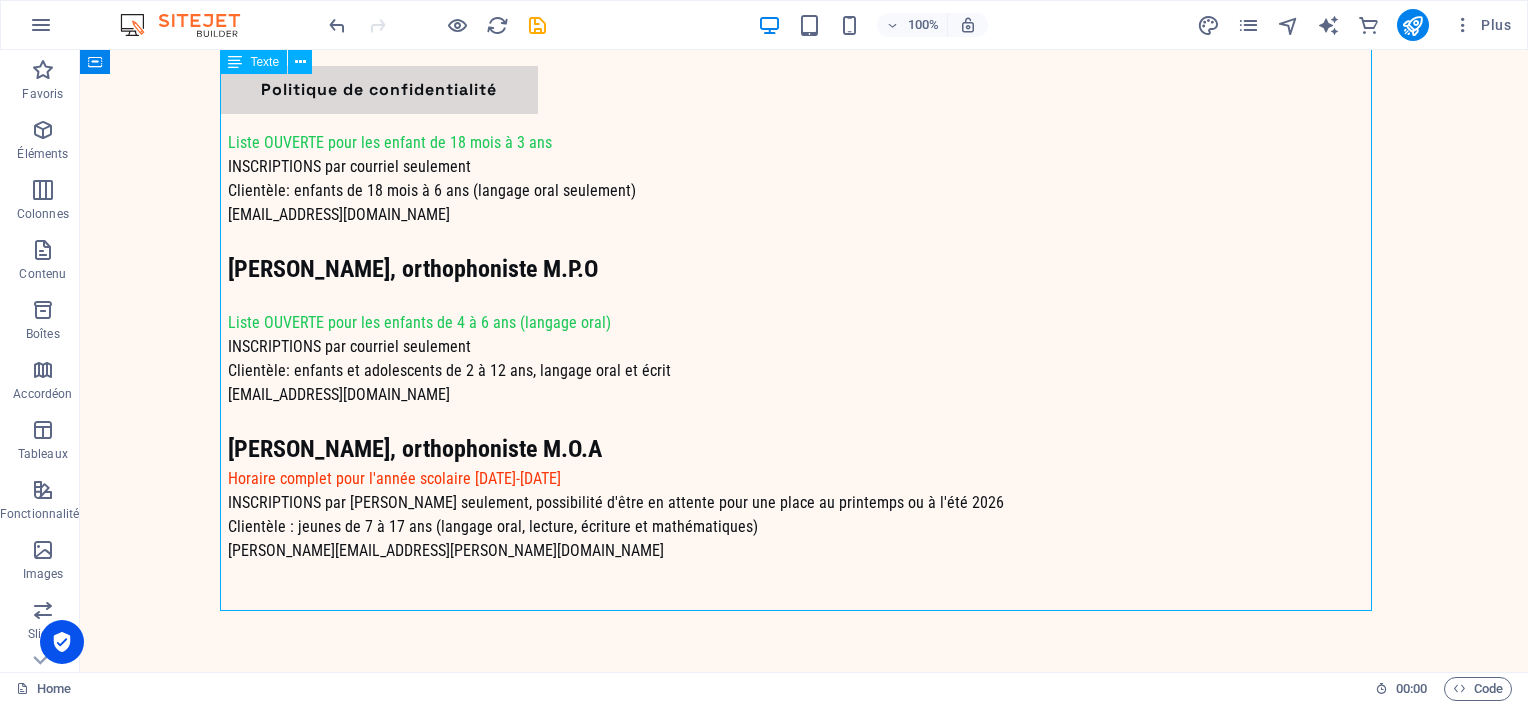 click on "Coordonnées de la clinique [STREET_ADDRESS][PERSON_NAME][PERSON_NAME] Courriel commun aux orthophonistes de la clinique: [EMAIL_ADDRESS][DOMAIN_NAME] Pour accéder aux services  Lire attentivement ci-dessous les âges et clientèles de chacune des orthophonistes; Si l'accès au service pour l'âge de votre enfant est présentement  OUVERT , vous pouvez envoyer un courriel à l'orthophoniste désignée en indiquant: une brève description du motif de consultation (vos besoins, qui vous a référé); le prénom et l'âge de votre enfant; les coordonnées pour vous joindre (ex. numéro de téléphone).  [PERSON_NAME], orthophoniste M.O.A    Liste OUVERTE pour les enfant de 18 mois à 3 ans  INSCRIPTIONS par courriel seulement Clientèle: enfants de 18 mois à 6 ans (langage oral seulement) [EMAIL_ADDRESS][DOMAIN_NAME] [PERSON_NAME], orthophoniste M.P.O Liste OUVERTE pour les enfants de 4 à 6 ans (langage oral) INSCRIPTIONS par courriel seulement" at bounding box center [804, 168] 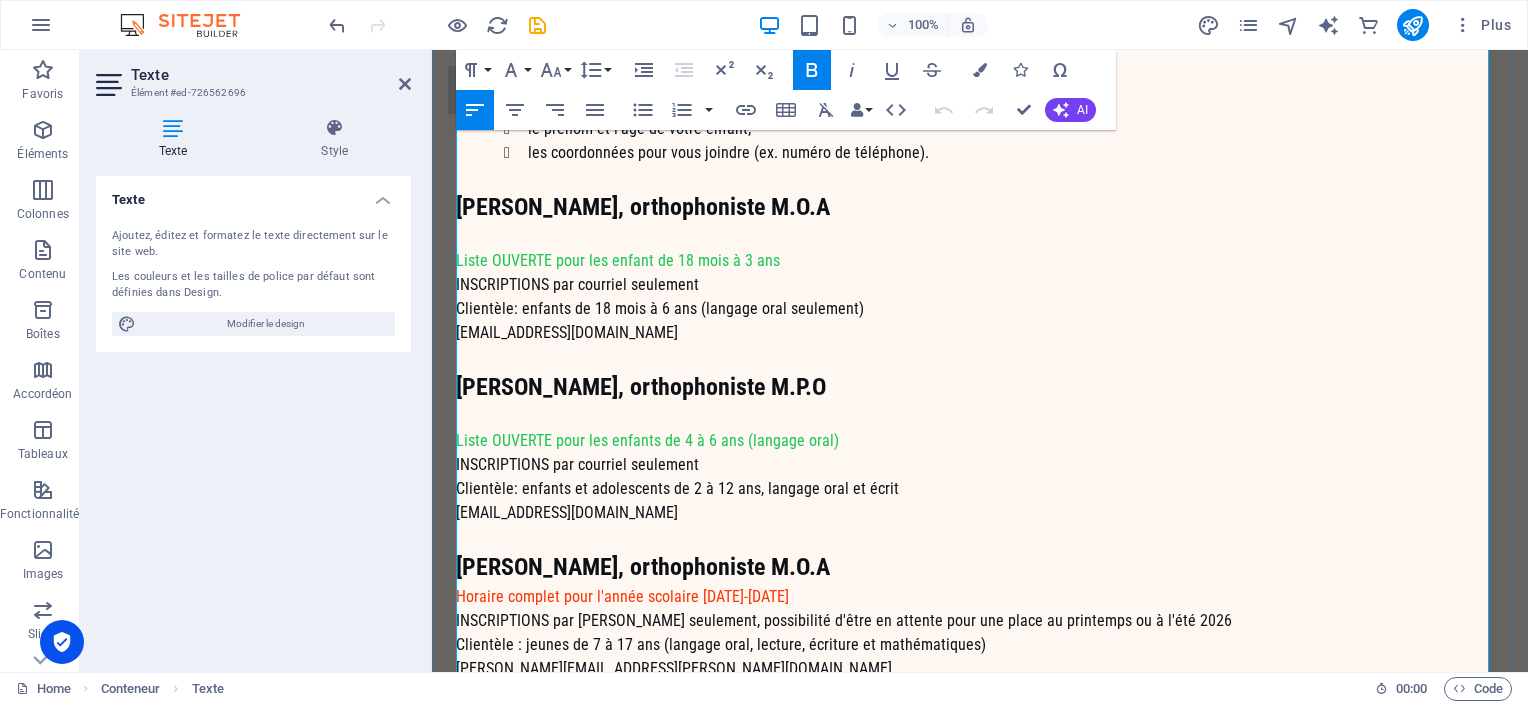 scroll, scrollTop: 1406, scrollLeft: 0, axis: vertical 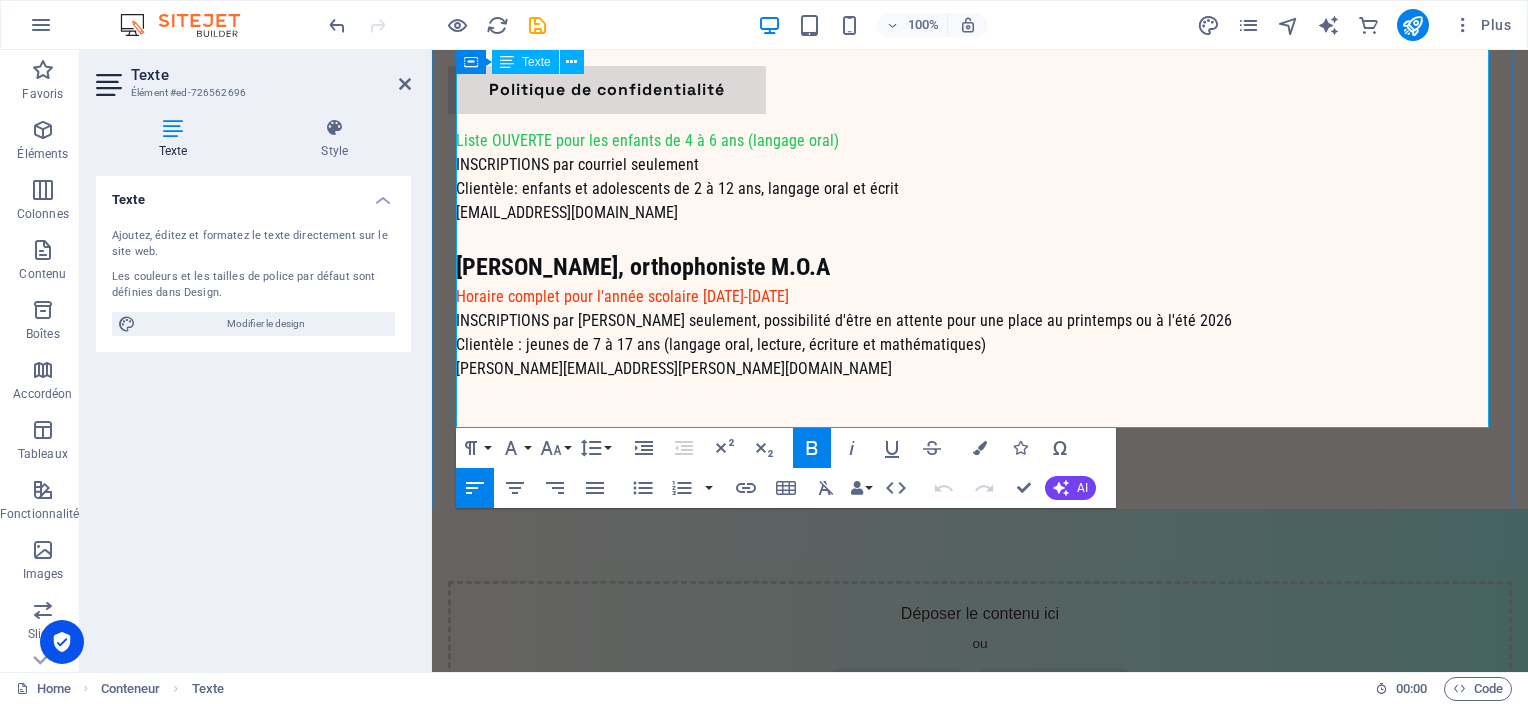 click on "Horaire complet pour l'année scolaire [DATE]-[DATE]" at bounding box center [622, 296] 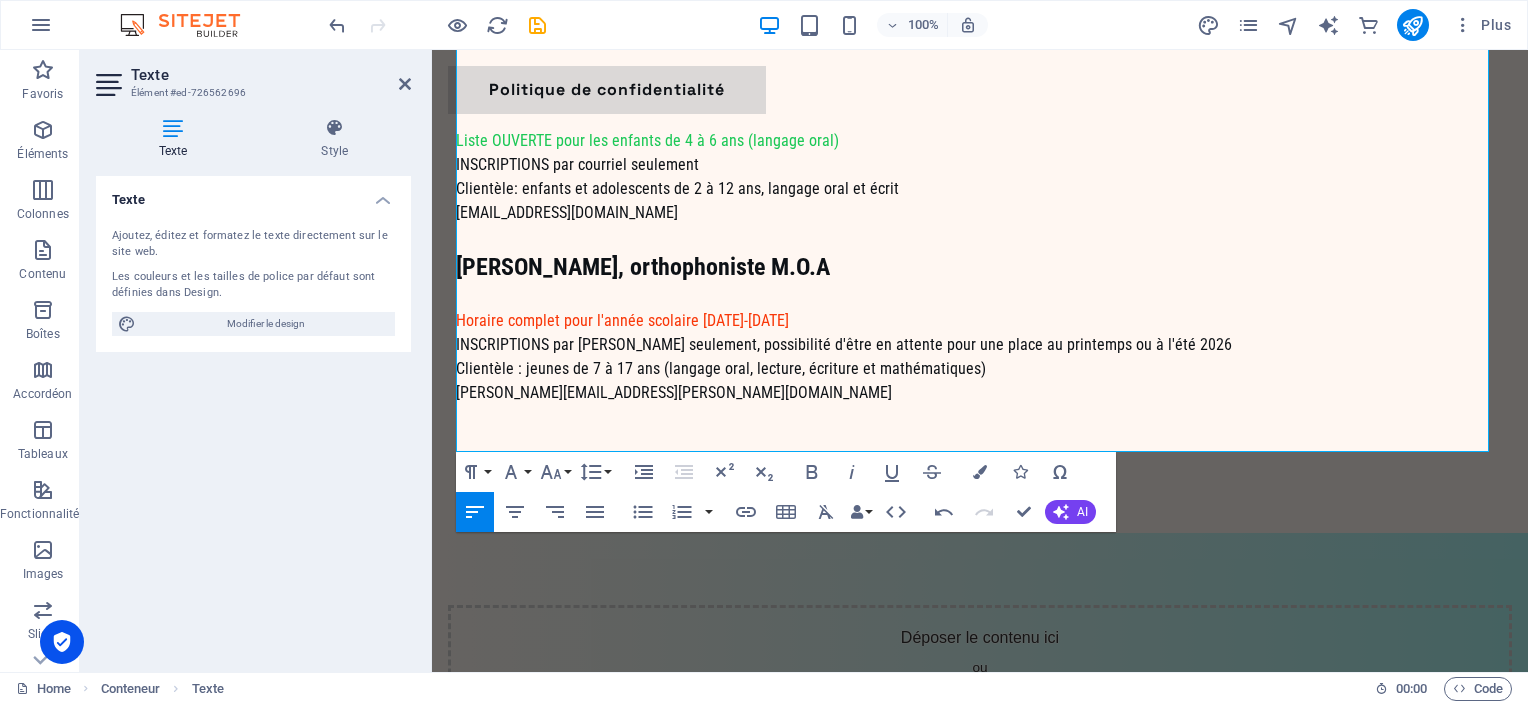 click on "Texte Ajoutez, éditez et formatez le texte directement sur le site web. Les couleurs et les tailles de police par défaut sont définies dans Design. Modifier le design Alignement [PERSON_NAME] à gauche Centré Aligné à droite" at bounding box center [253, 416] 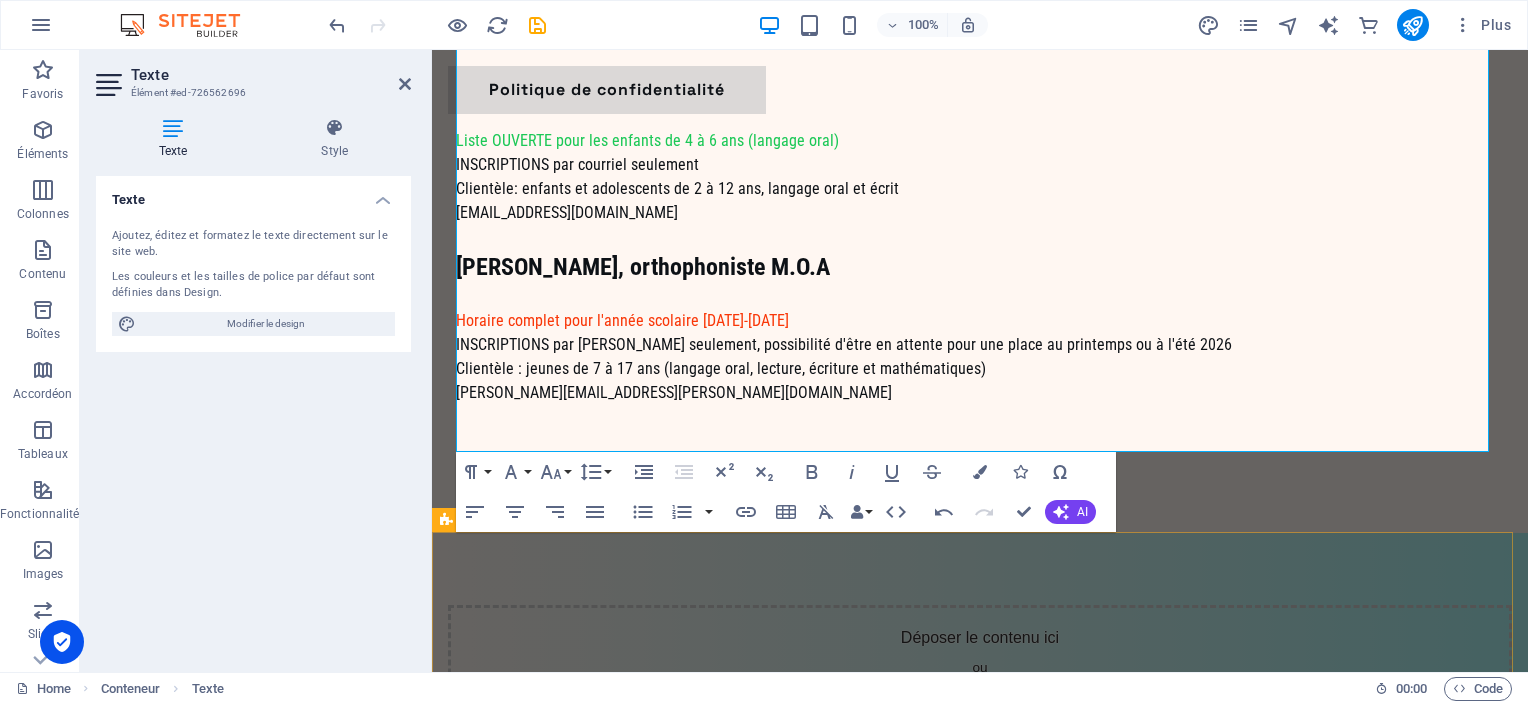 click on "Déposer le contenu ici ou  Ajouter les éléments  Coller le presse-papiers" at bounding box center (980, 676) 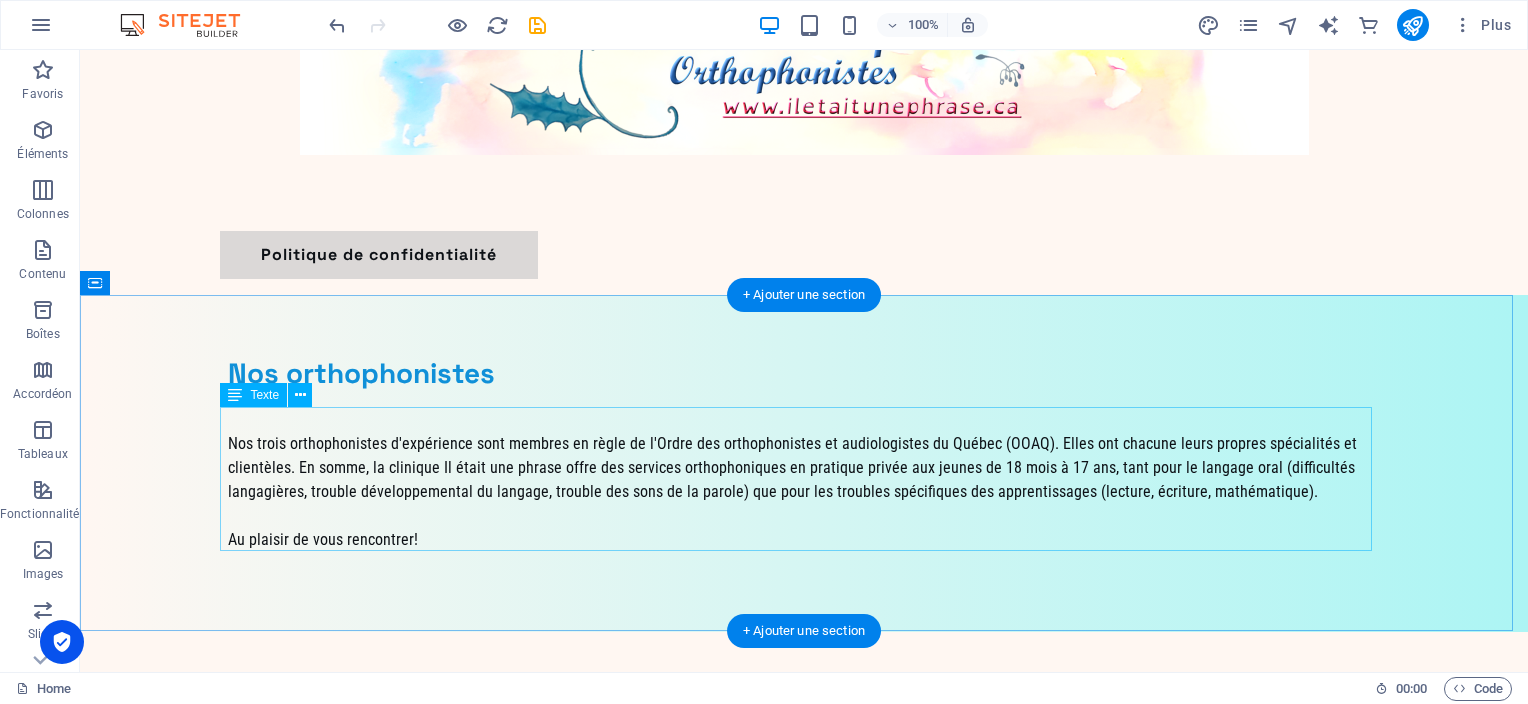 scroll, scrollTop: 0, scrollLeft: 0, axis: both 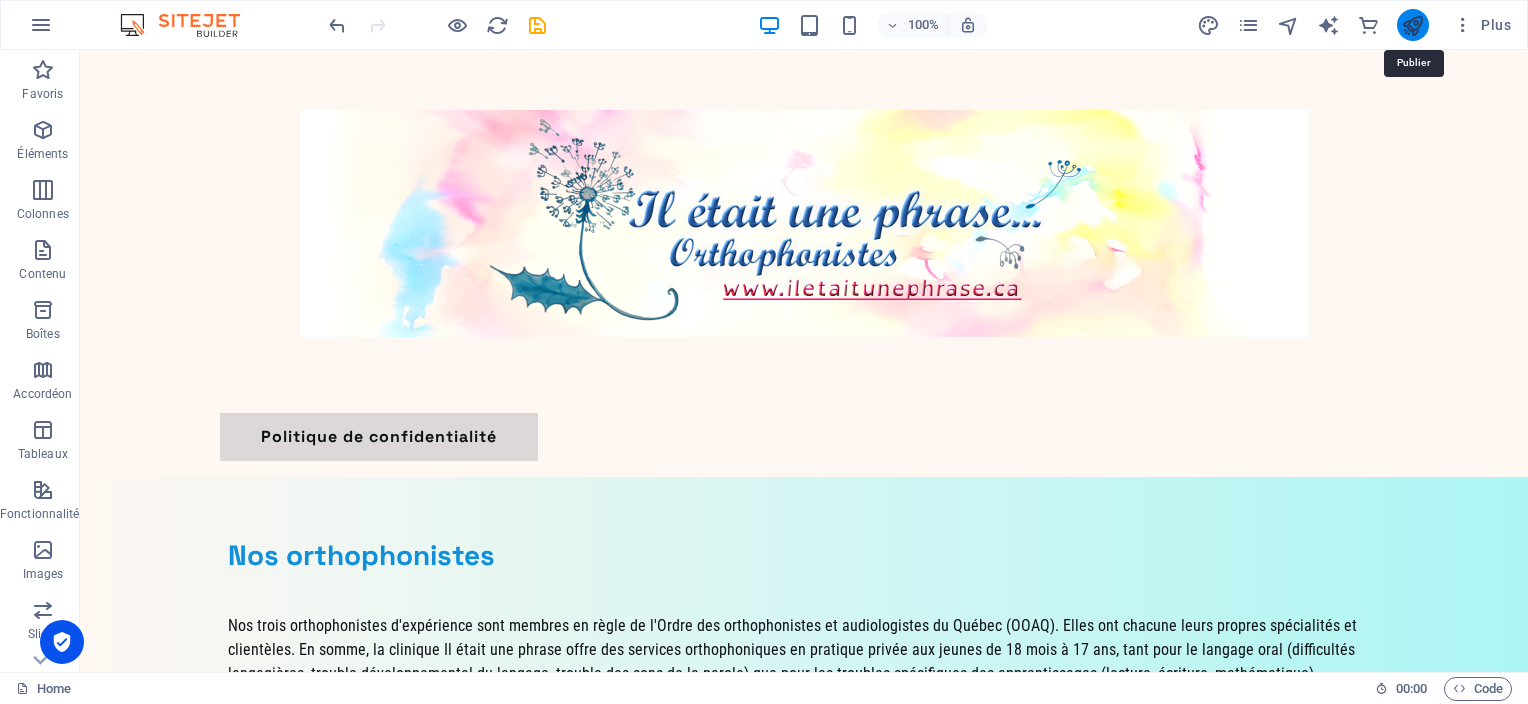 click at bounding box center [1412, 25] 